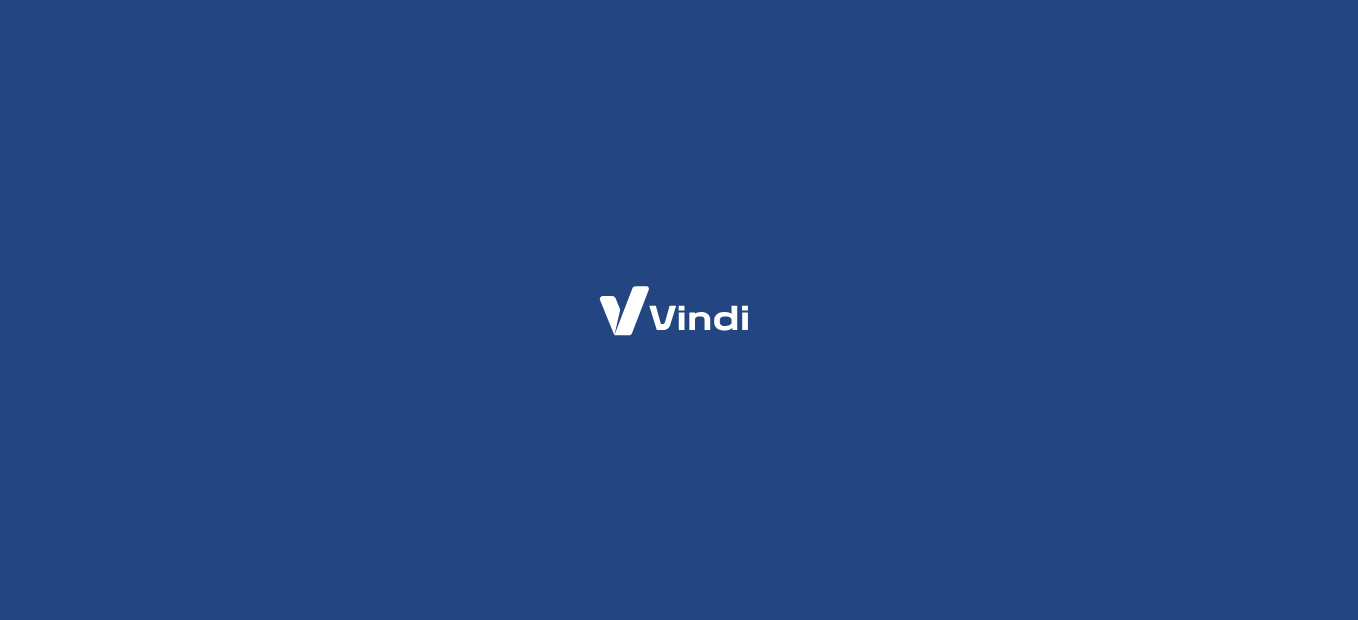 scroll, scrollTop: 0, scrollLeft: 0, axis: both 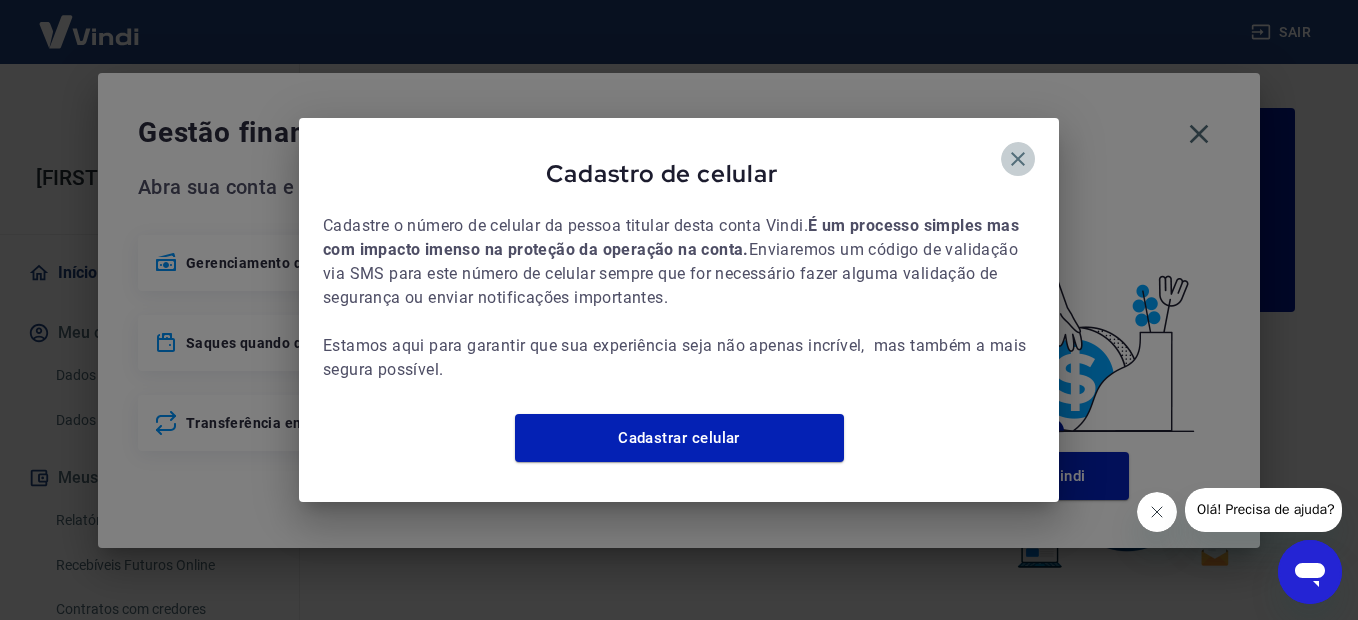 click 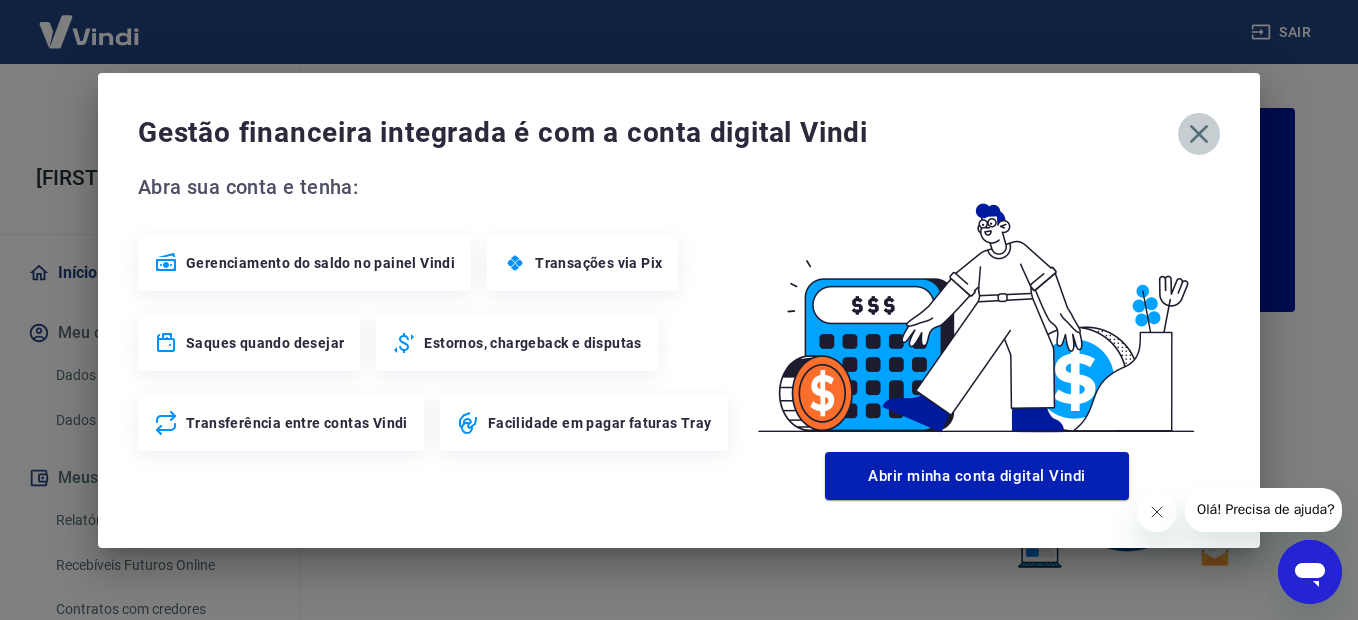 click 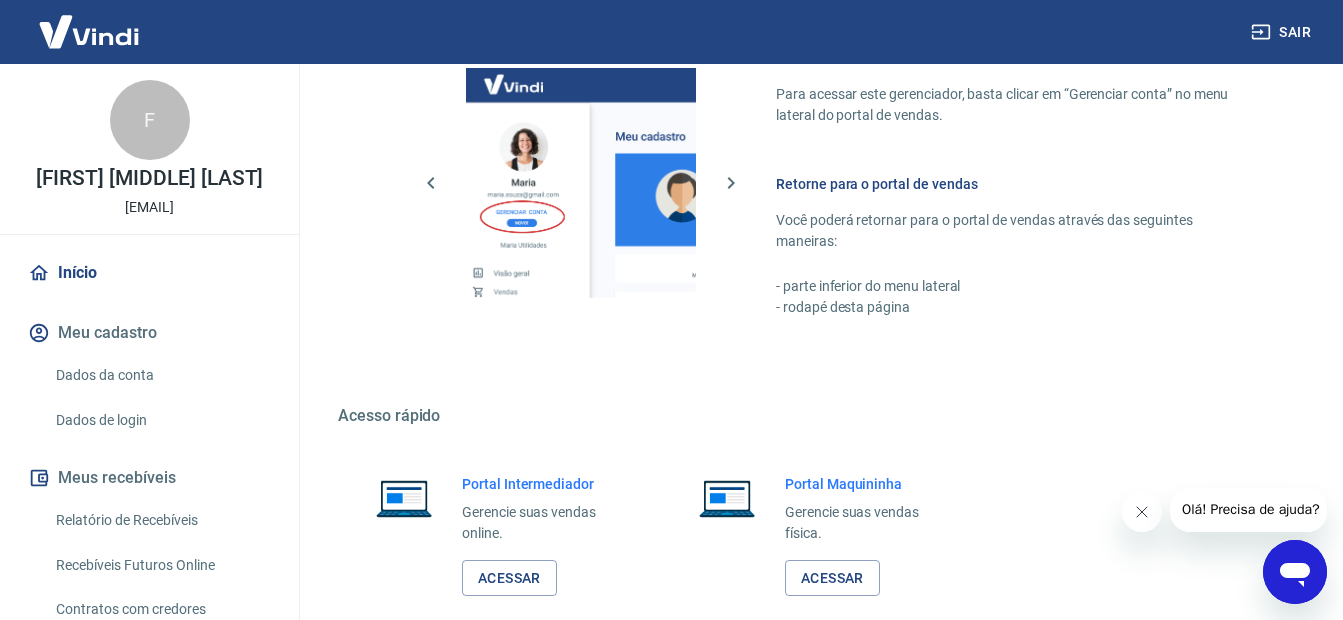 scroll, scrollTop: 1228, scrollLeft: 0, axis: vertical 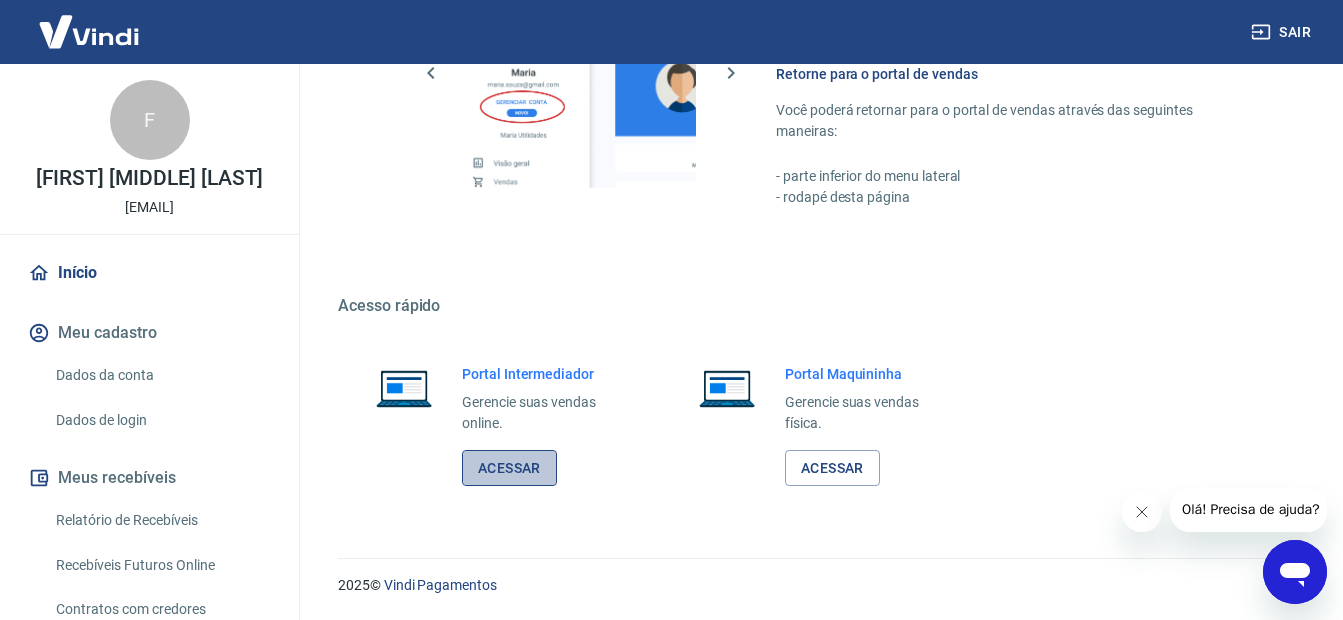 click on "Acessar" at bounding box center [509, 468] 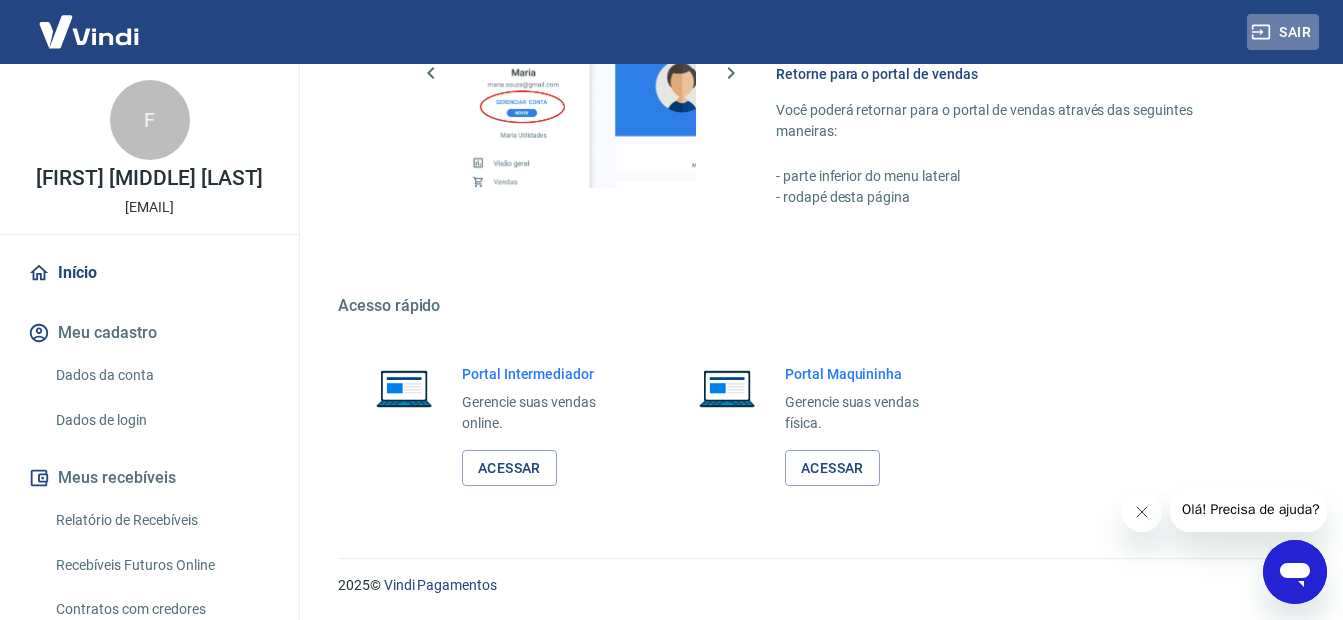 click on "Sair" at bounding box center [1283, 32] 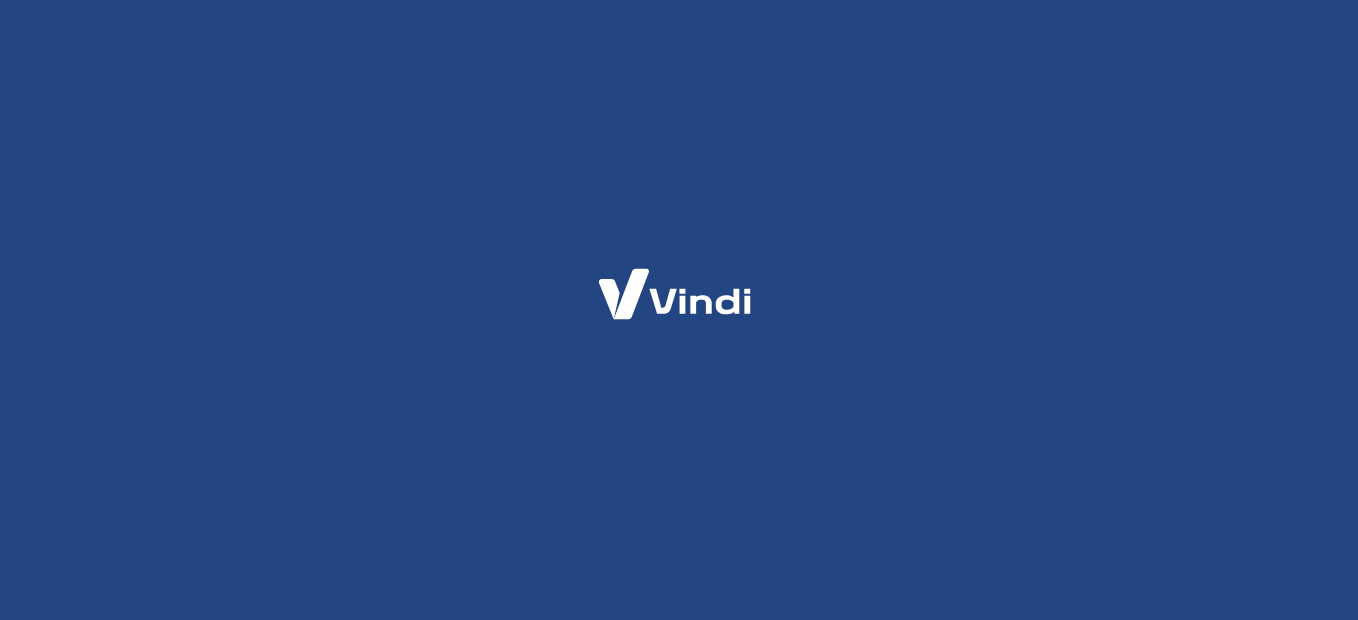 scroll, scrollTop: 0, scrollLeft: 0, axis: both 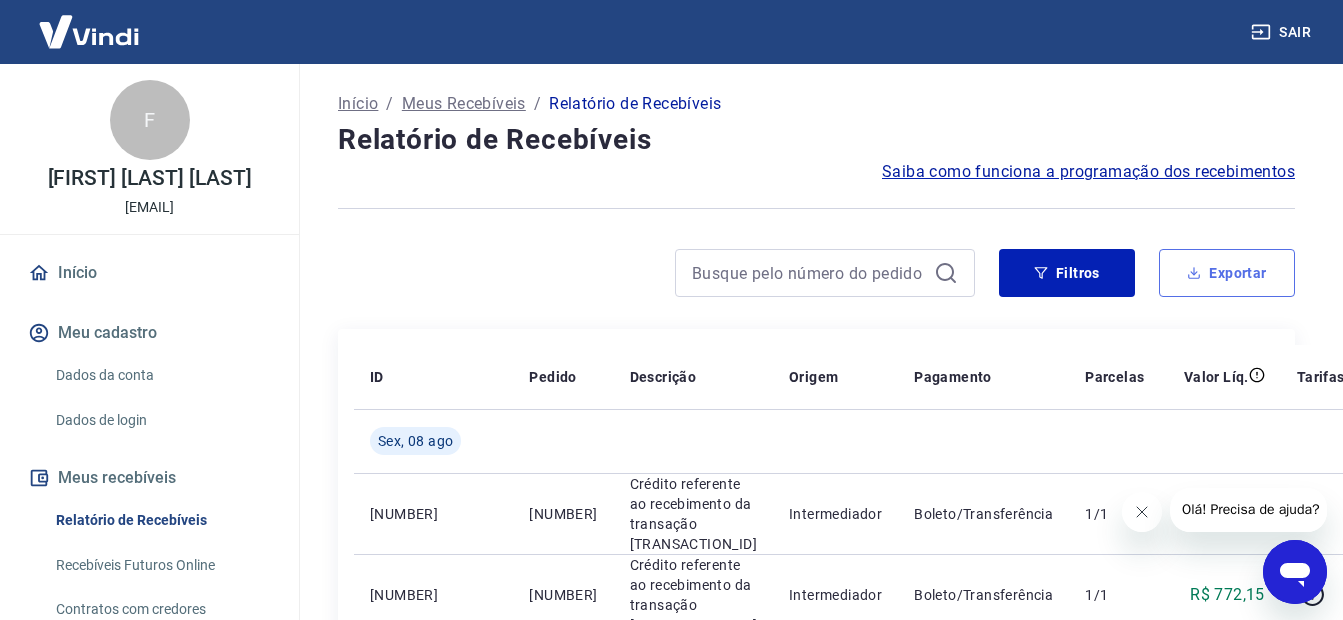 click on "Exportar" at bounding box center (1227, 273) 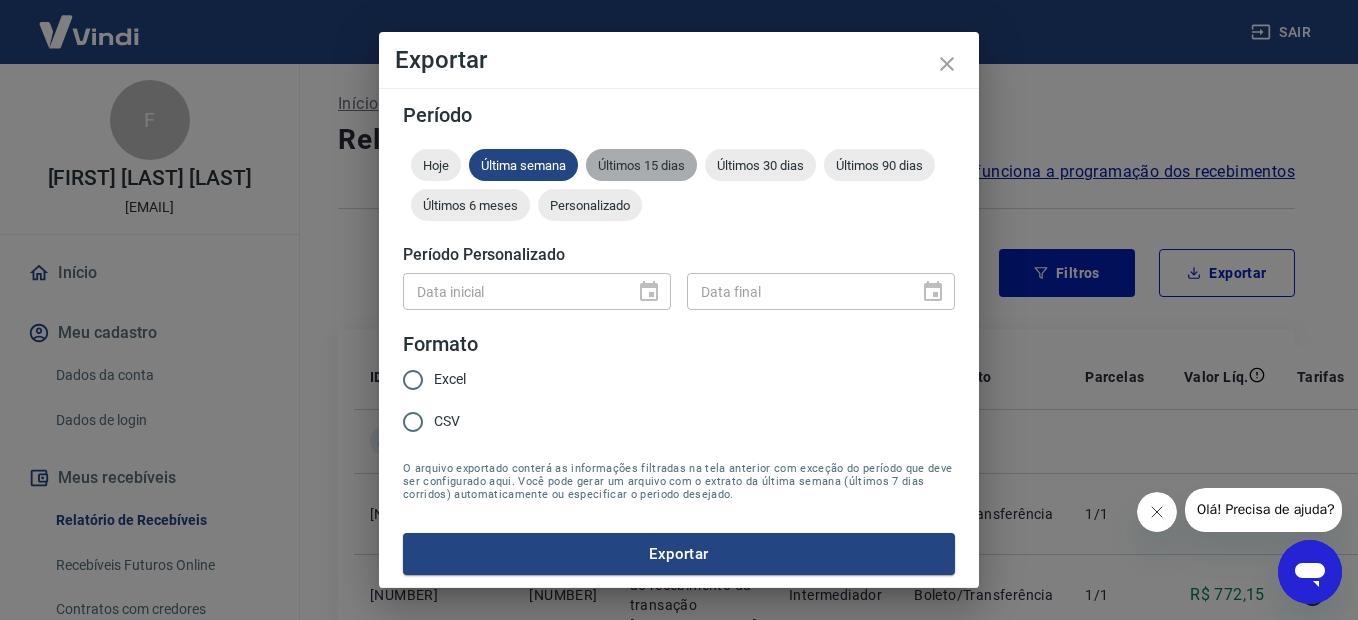 click on "Últimos 15 dias" at bounding box center [641, 165] 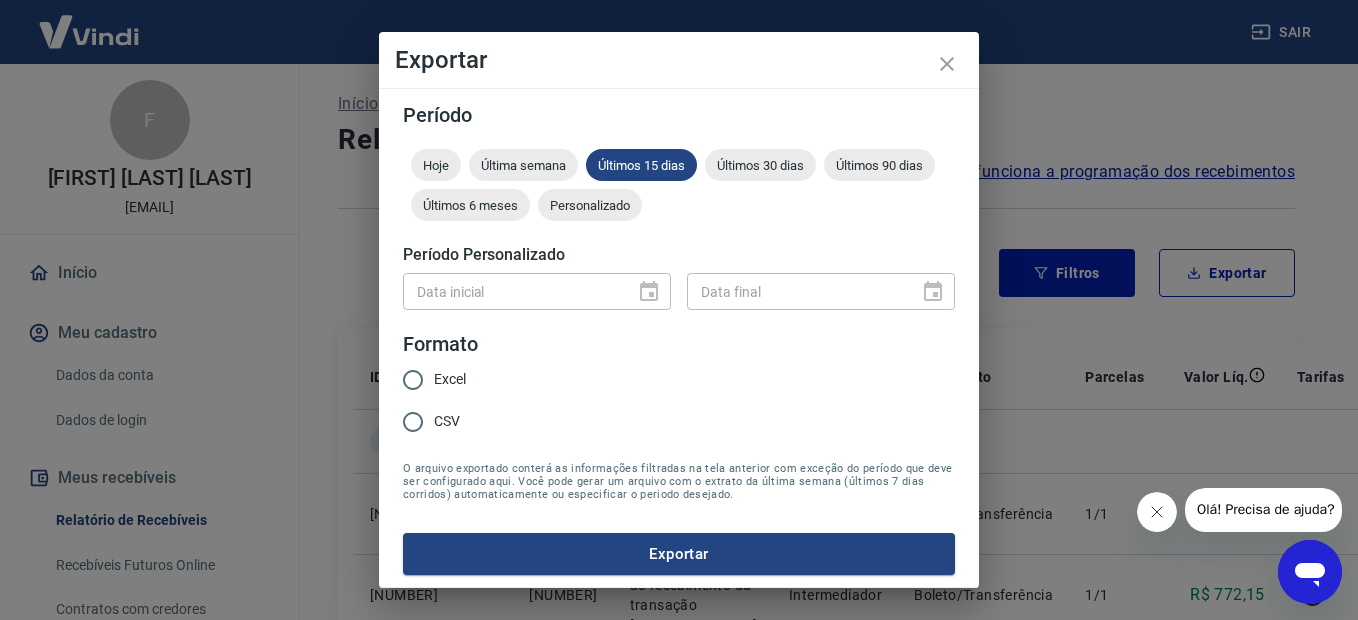 click on "CSV" at bounding box center (413, 422) 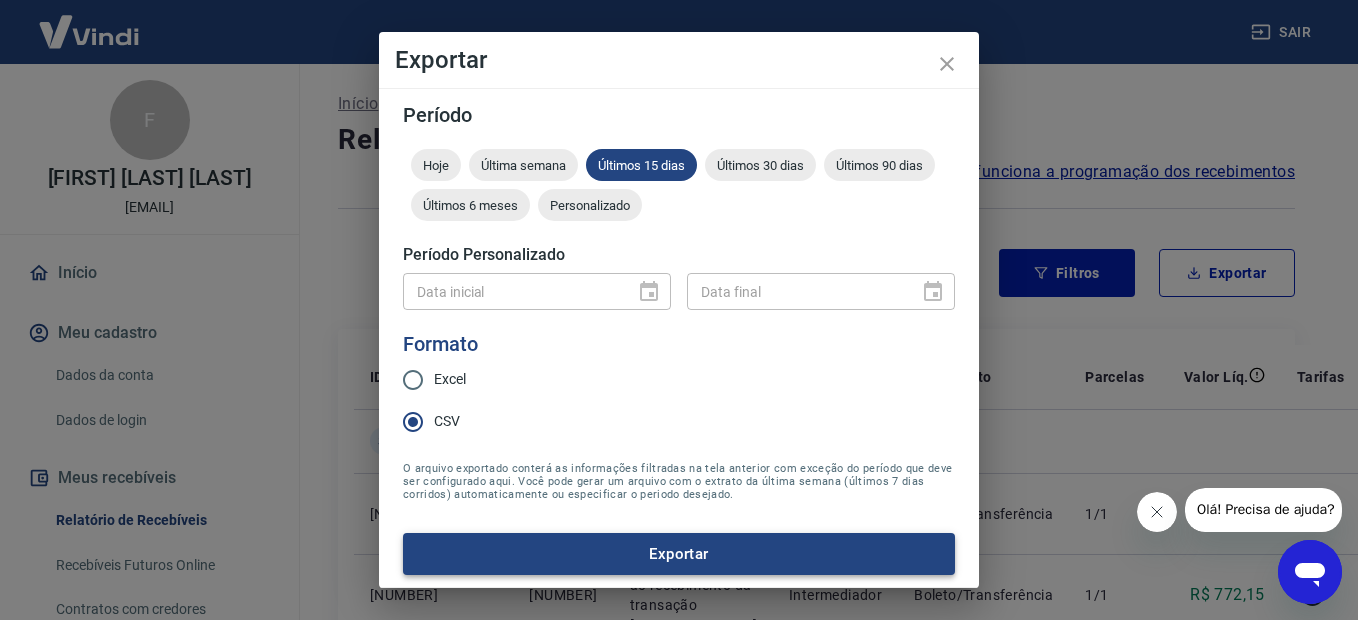 click on "Exportar" at bounding box center (679, 554) 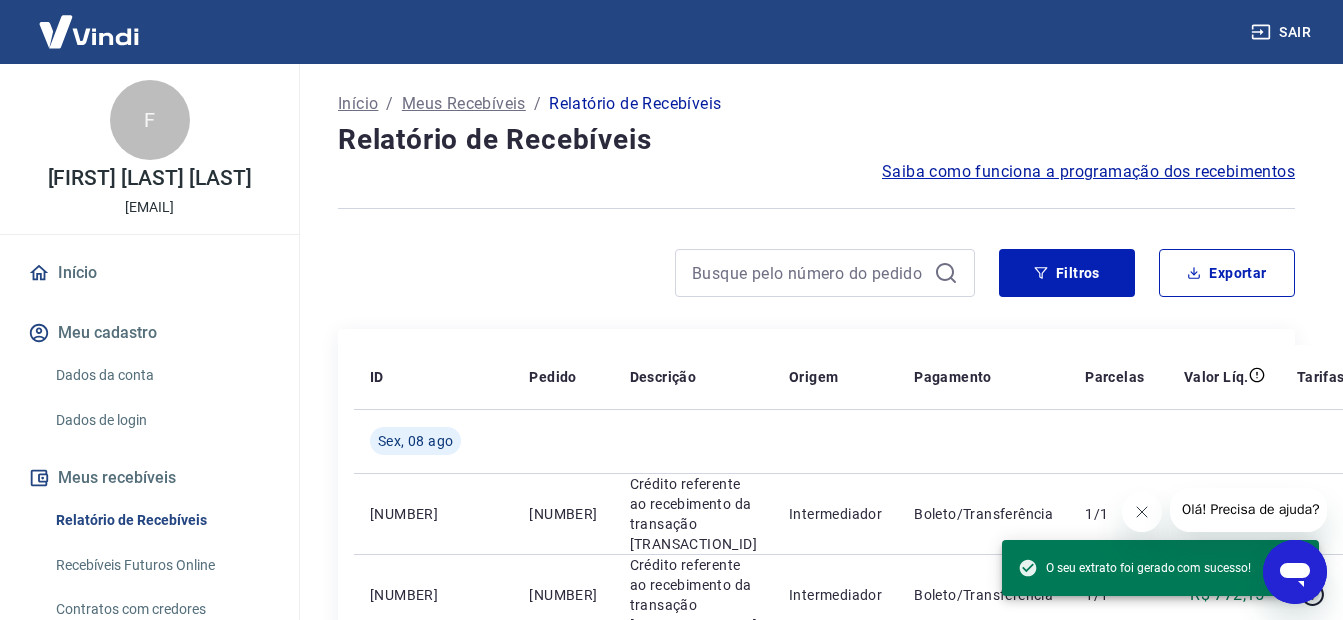 click at bounding box center (656, 273) 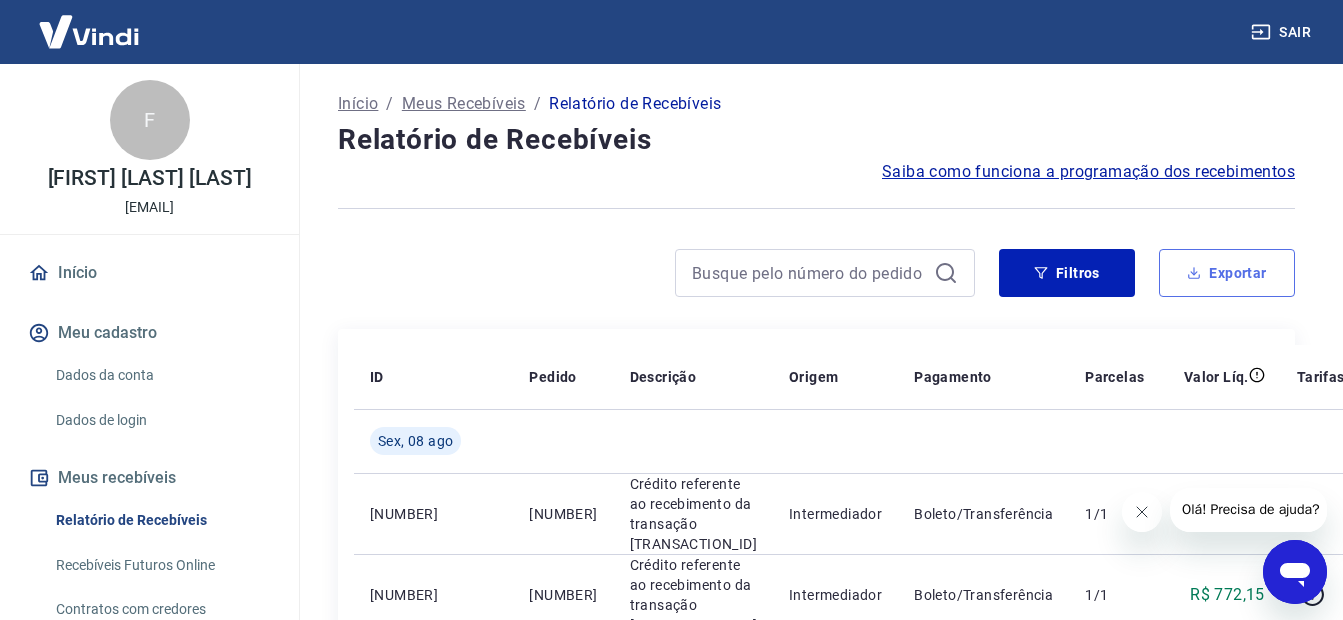 click on "Exportar" at bounding box center (1227, 273) 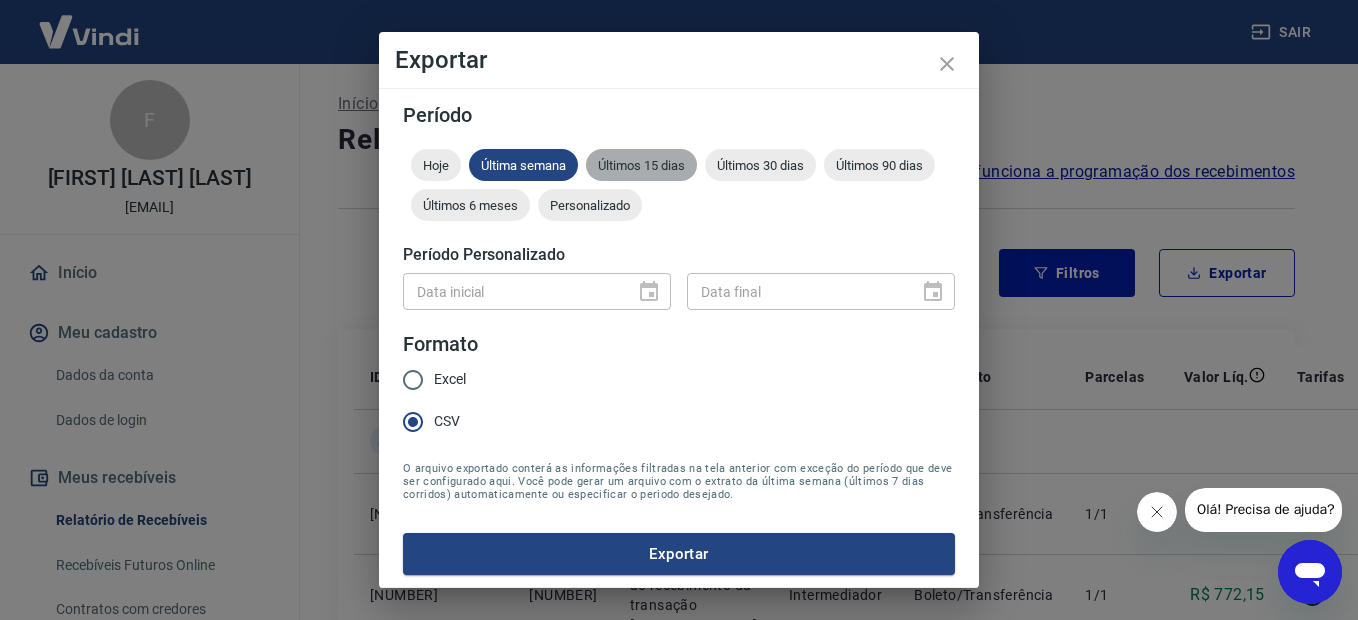 click on "Últimos 15 dias" at bounding box center [641, 165] 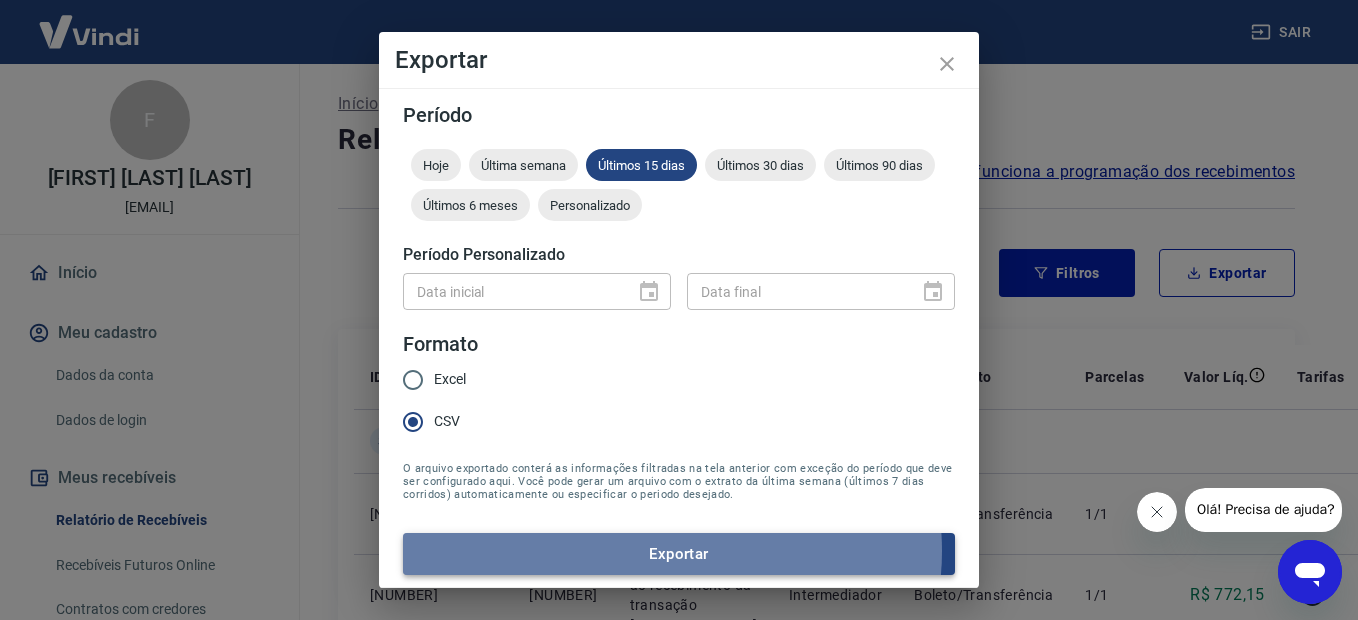 click on "Exportar" at bounding box center [679, 554] 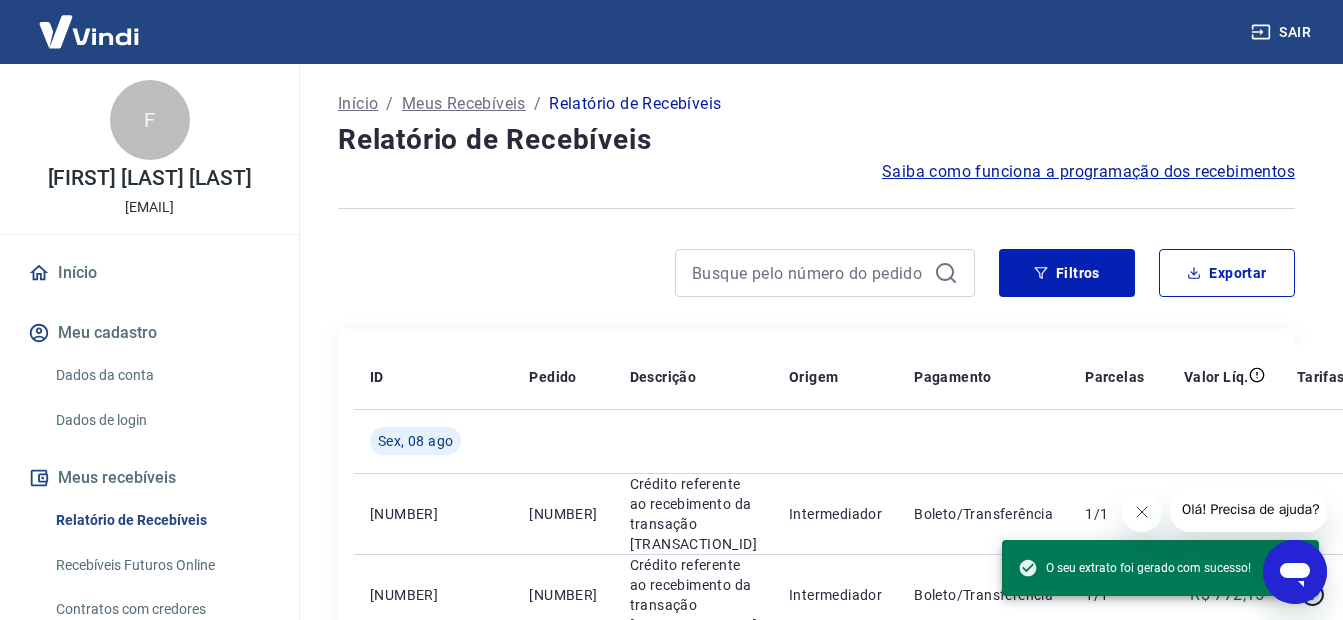 click at bounding box center (656, 273) 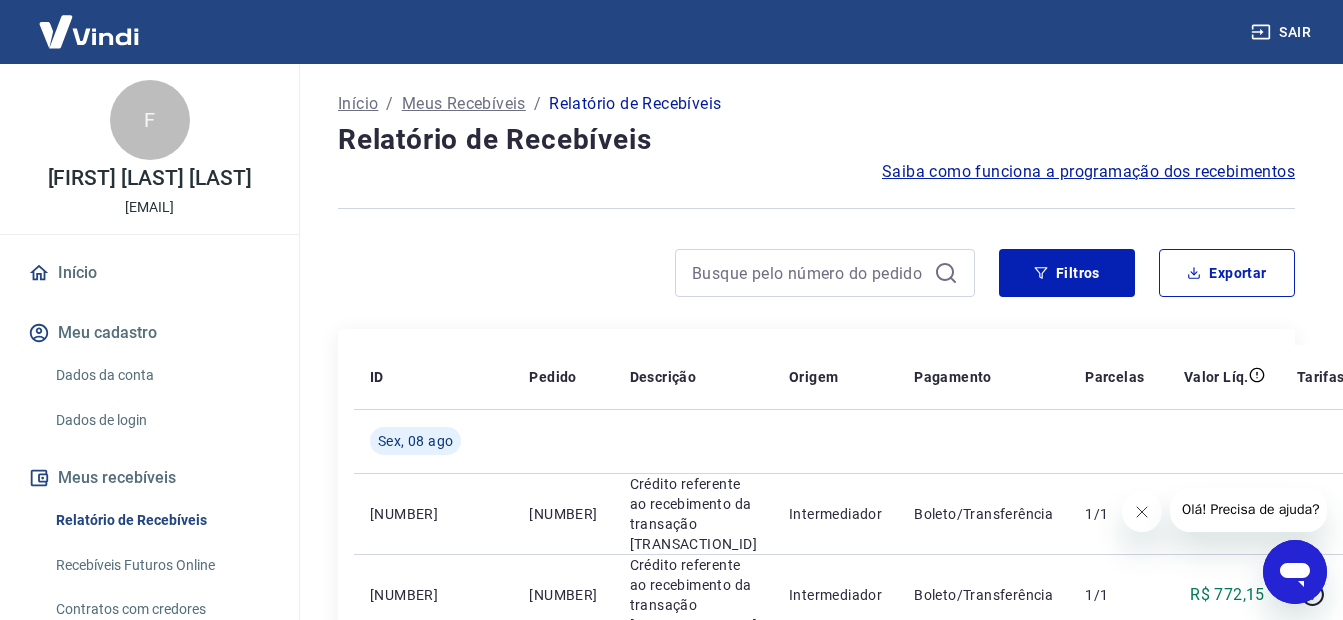 click on "Início" at bounding box center (149, 273) 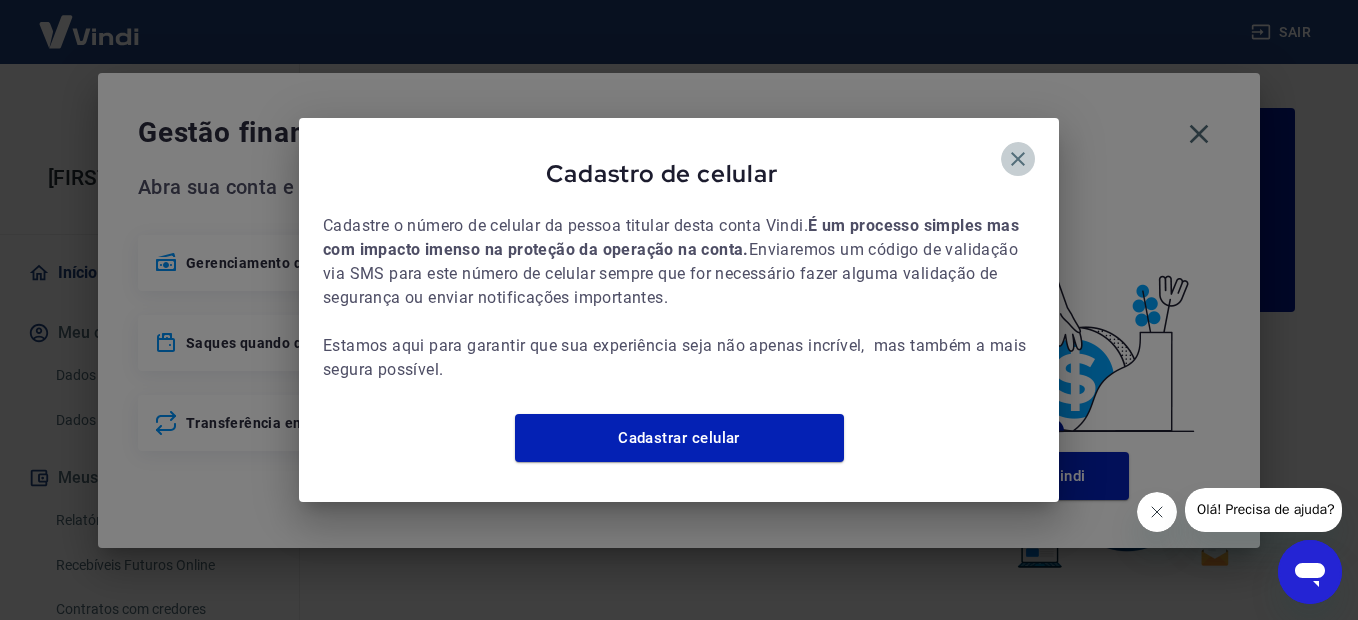 click 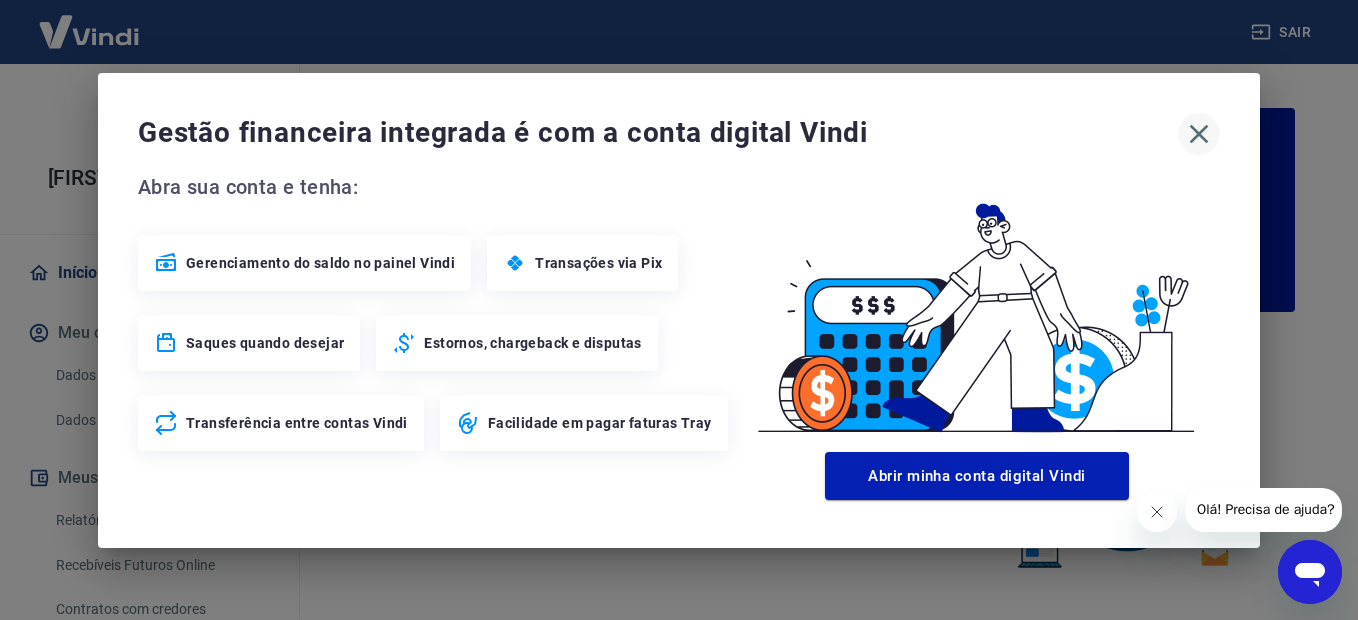 click 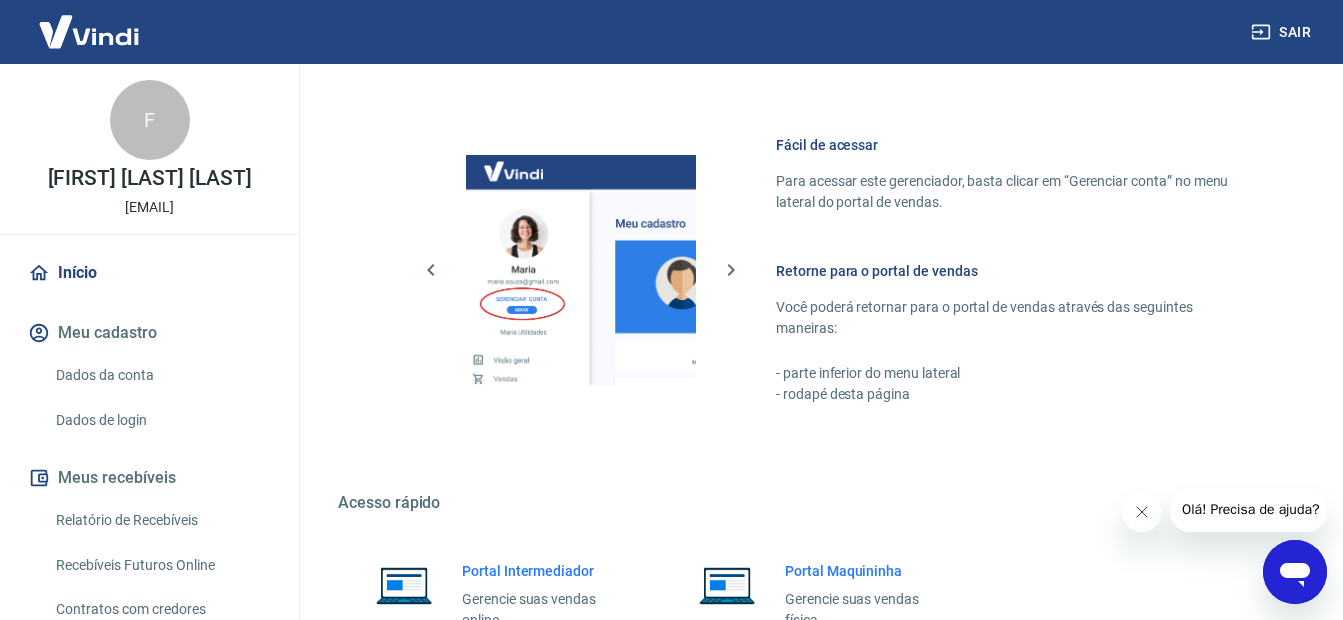 scroll, scrollTop: 1228, scrollLeft: 0, axis: vertical 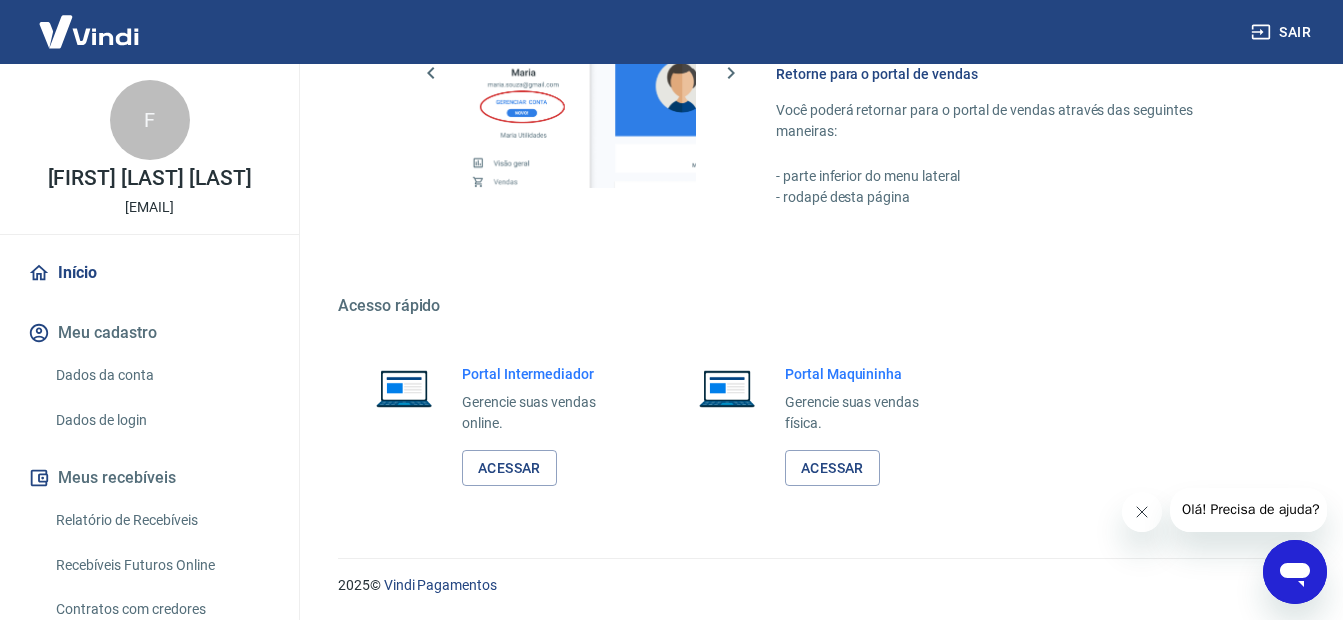 drag, startPoint x: 1350, startPoint y: 144, endPoint x: 42, endPoint y: 18, distance: 1314.0548 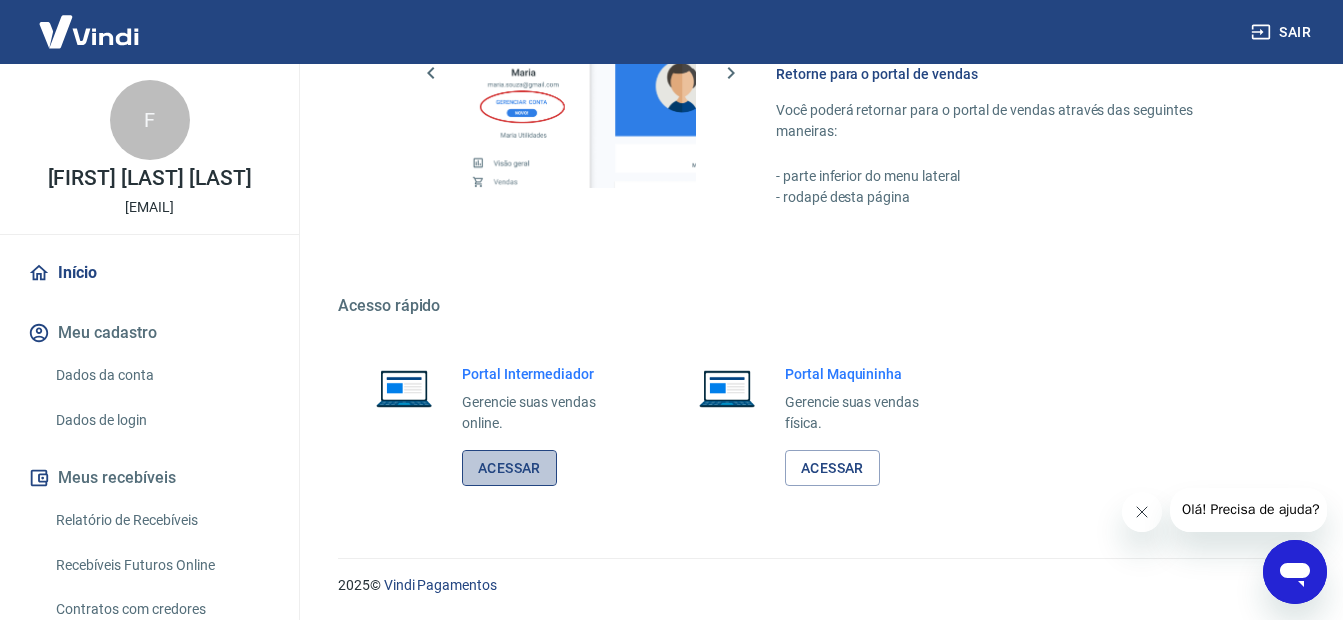 click on "Acessar" at bounding box center (509, 468) 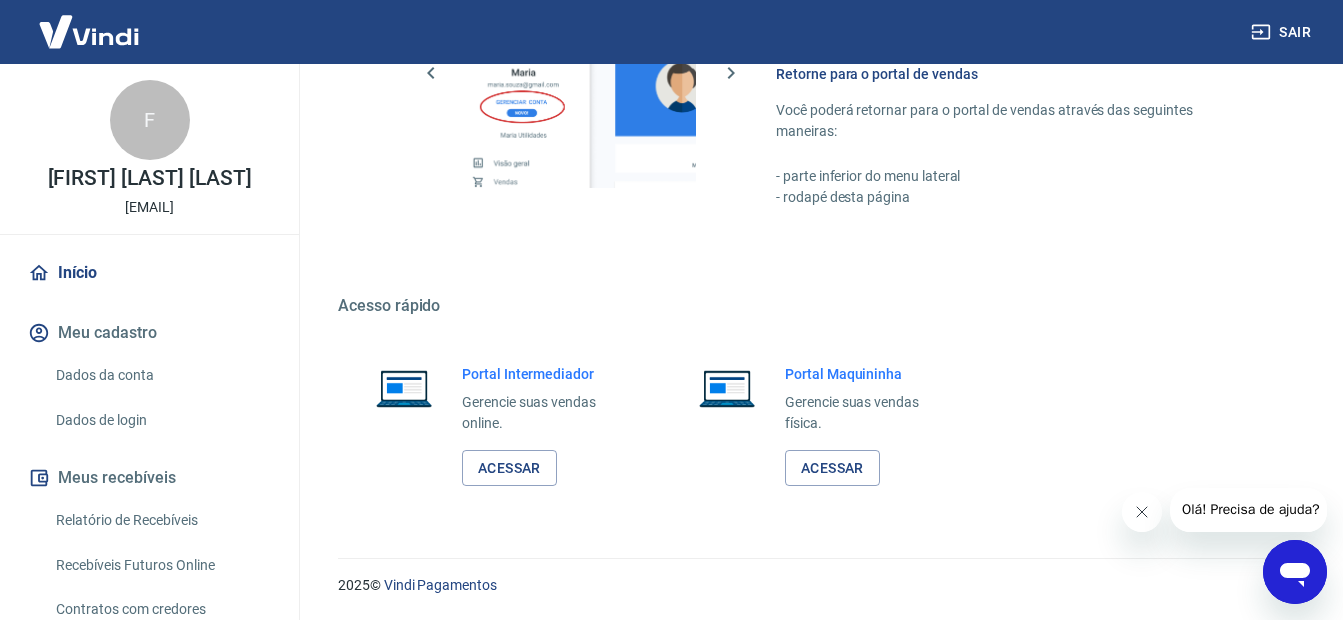 click on "Sair" at bounding box center (1283, 32) 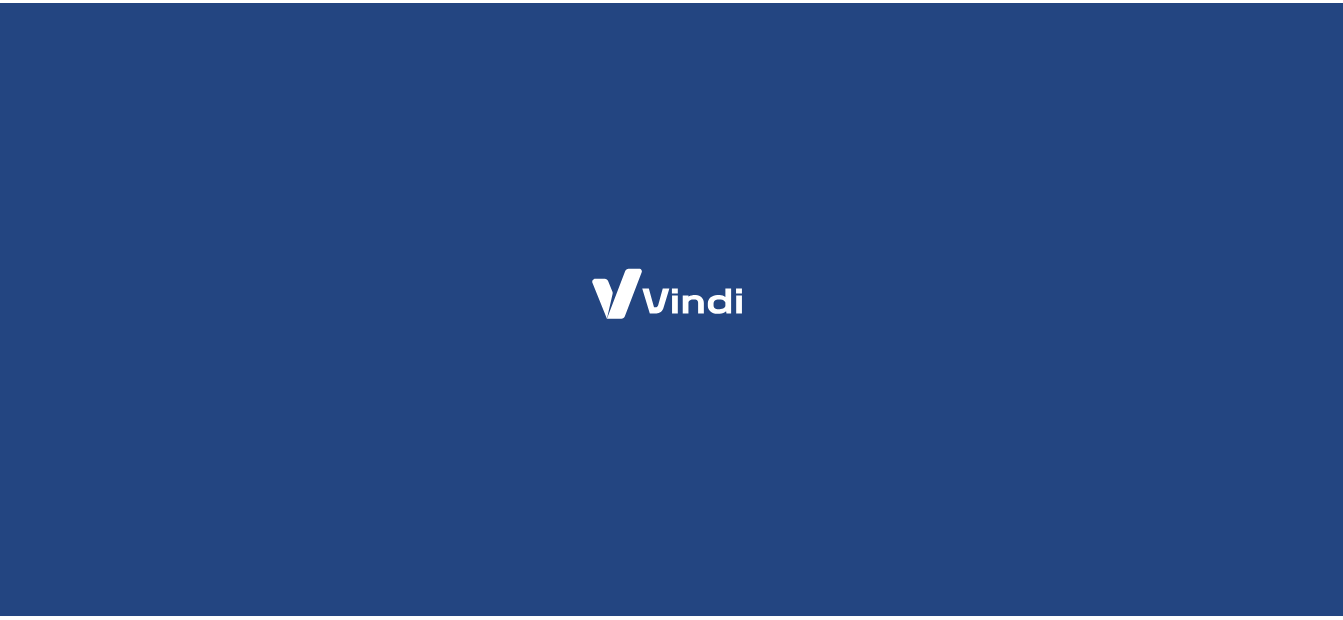 scroll, scrollTop: 0, scrollLeft: 0, axis: both 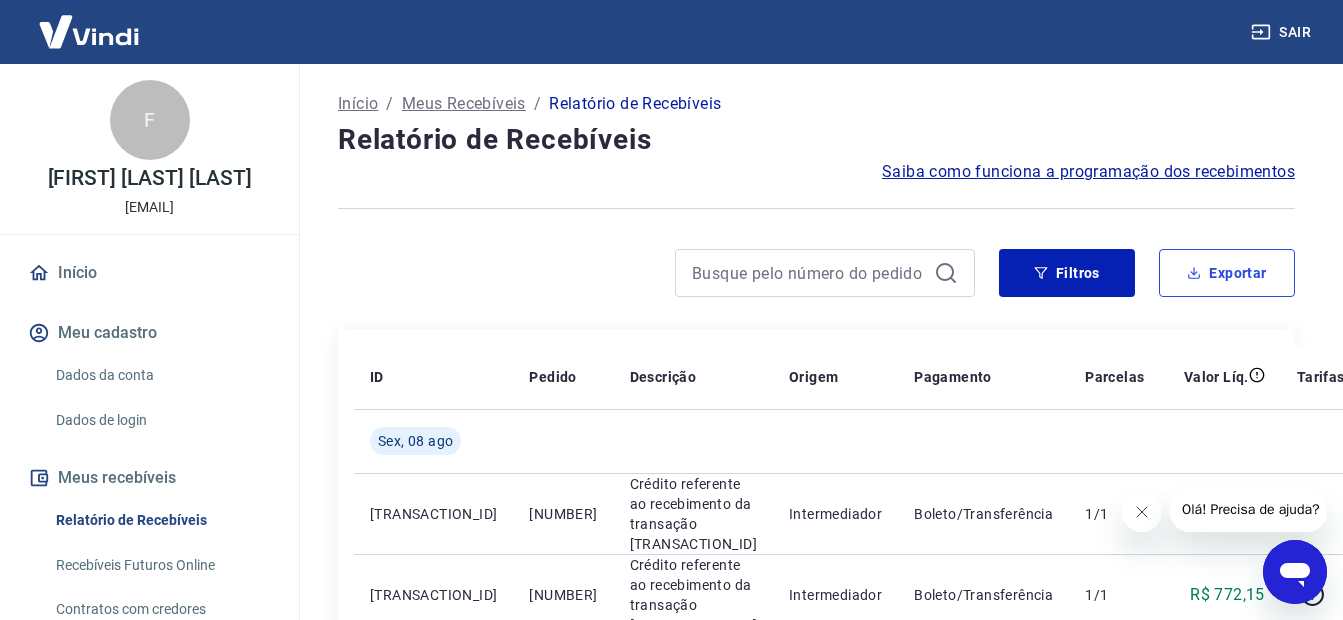 click on "Exportar" at bounding box center (1227, 273) 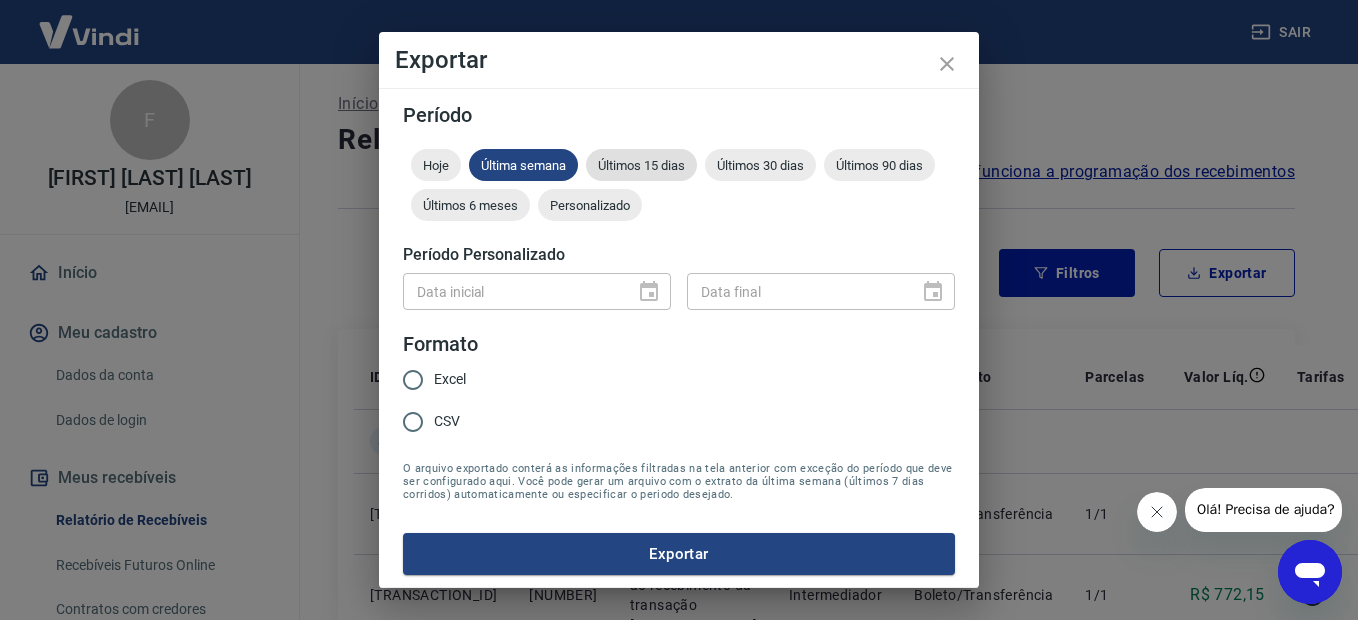 click on "Últimos 15 dias" at bounding box center (641, 165) 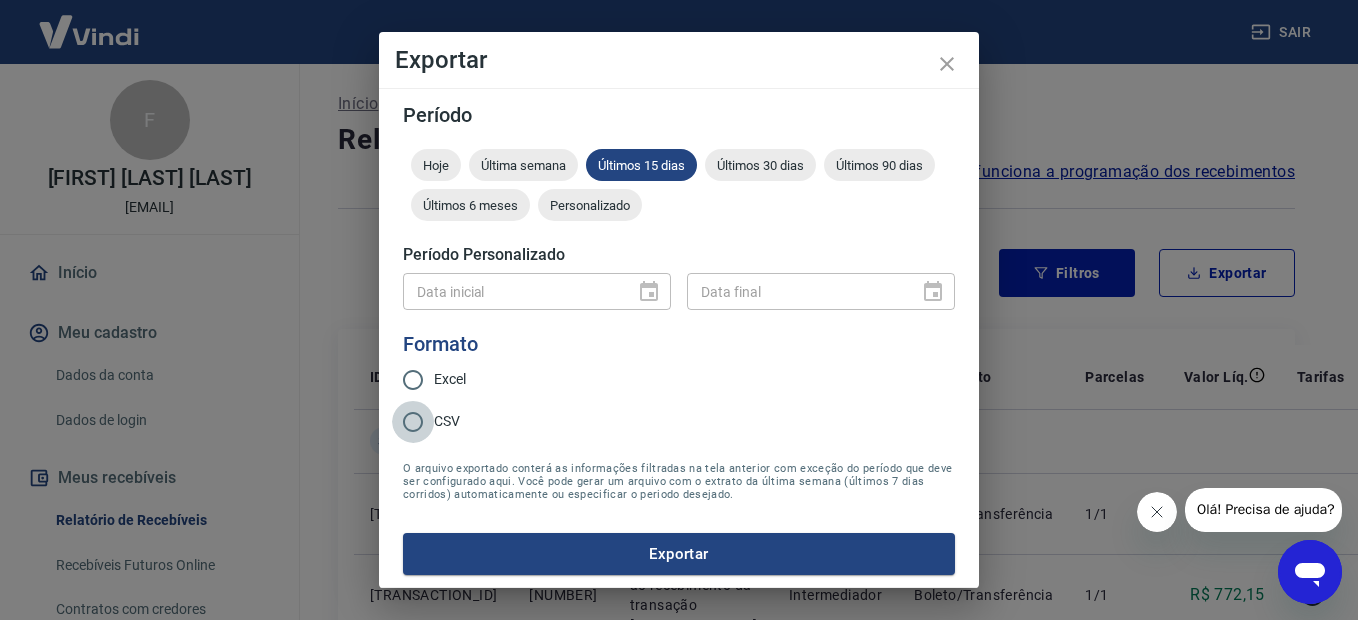 click on "CSV" at bounding box center [413, 422] 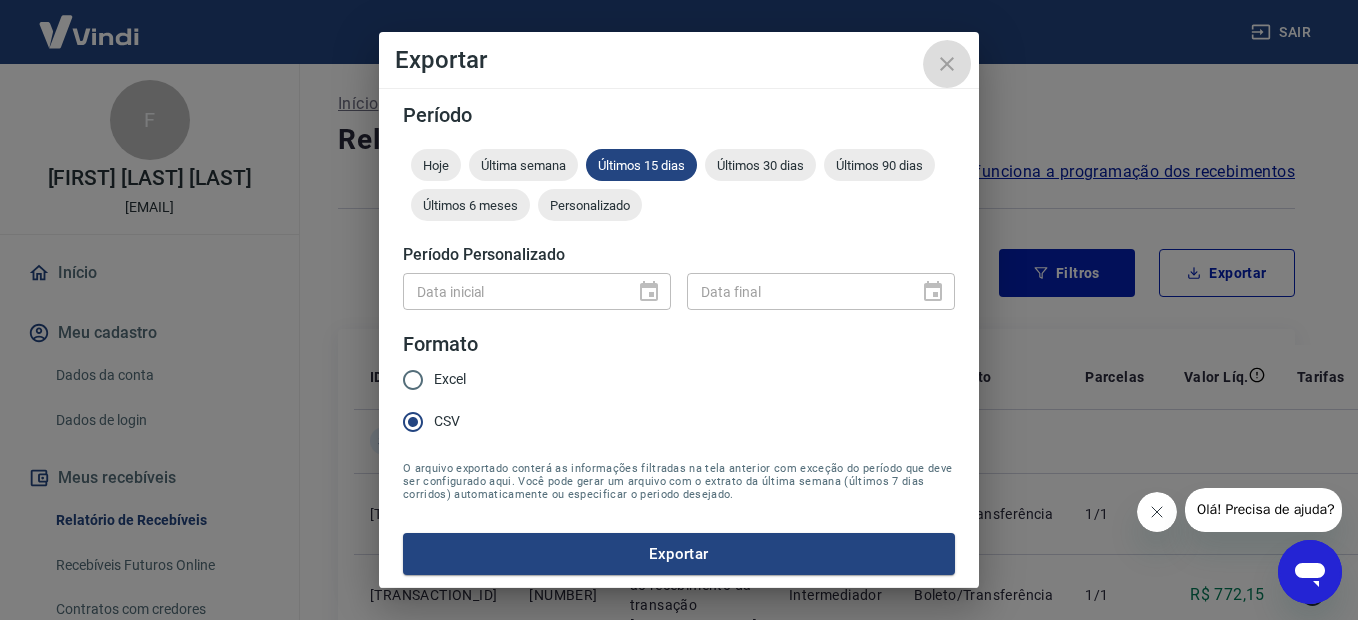 click 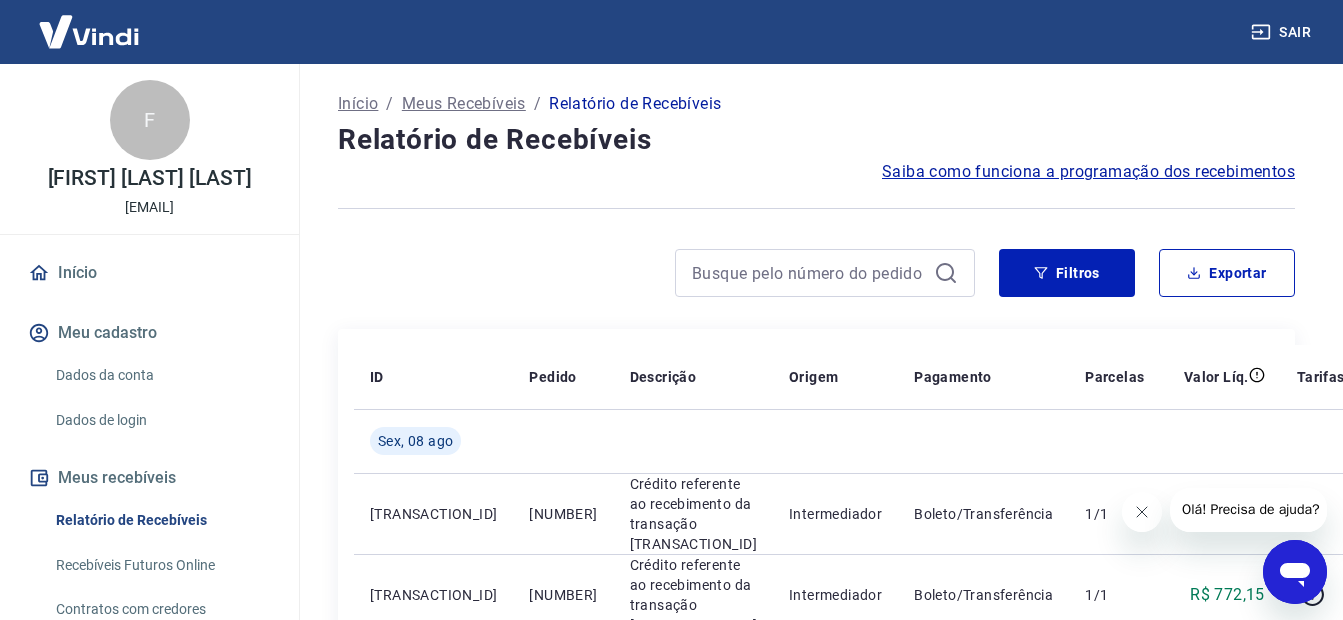 click on "Sair" at bounding box center [1283, 32] 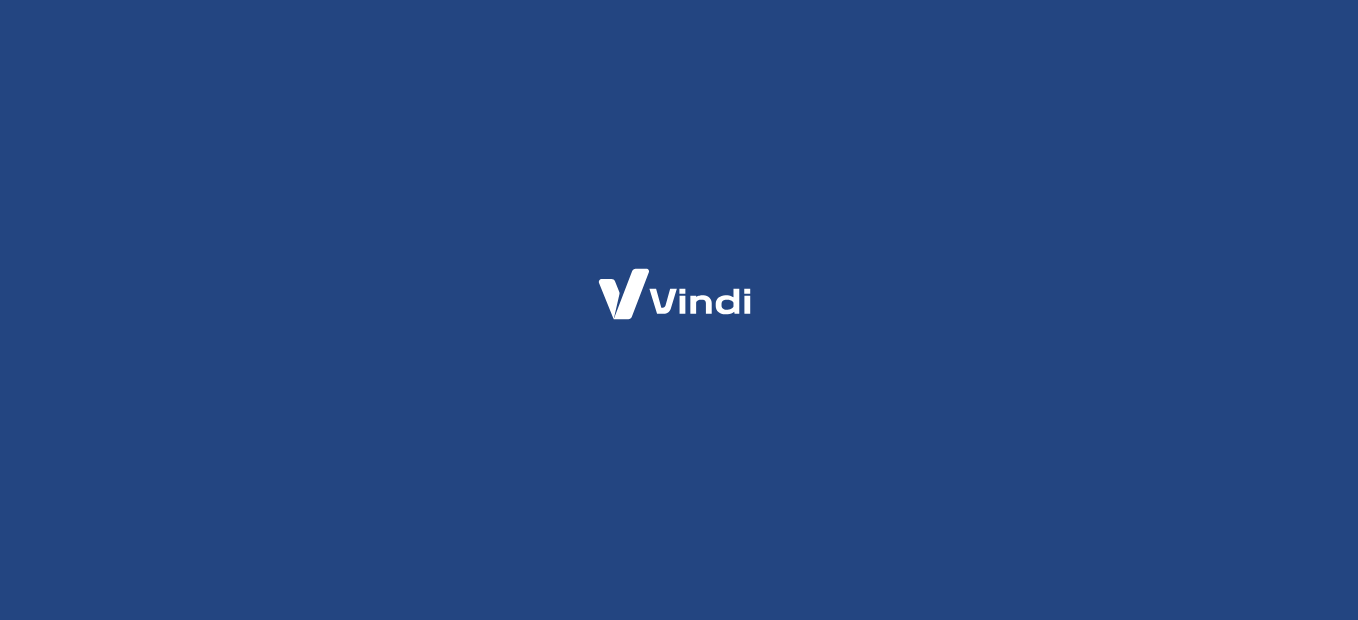 scroll, scrollTop: 0, scrollLeft: 0, axis: both 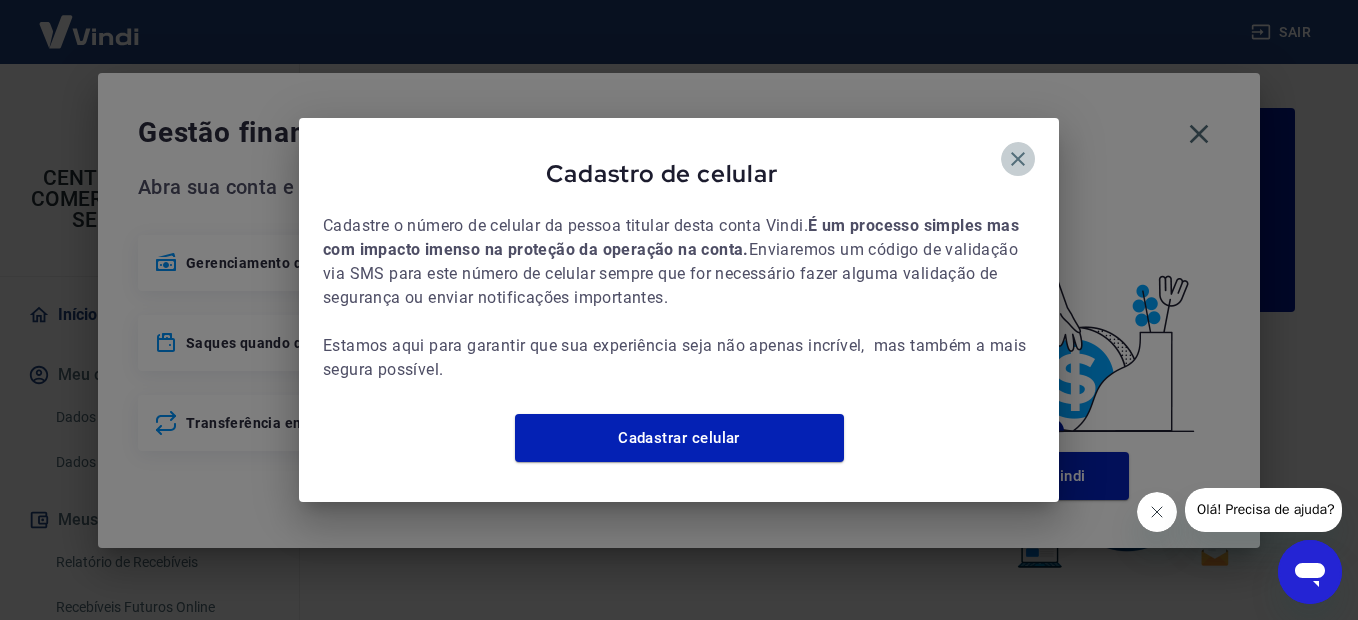 click 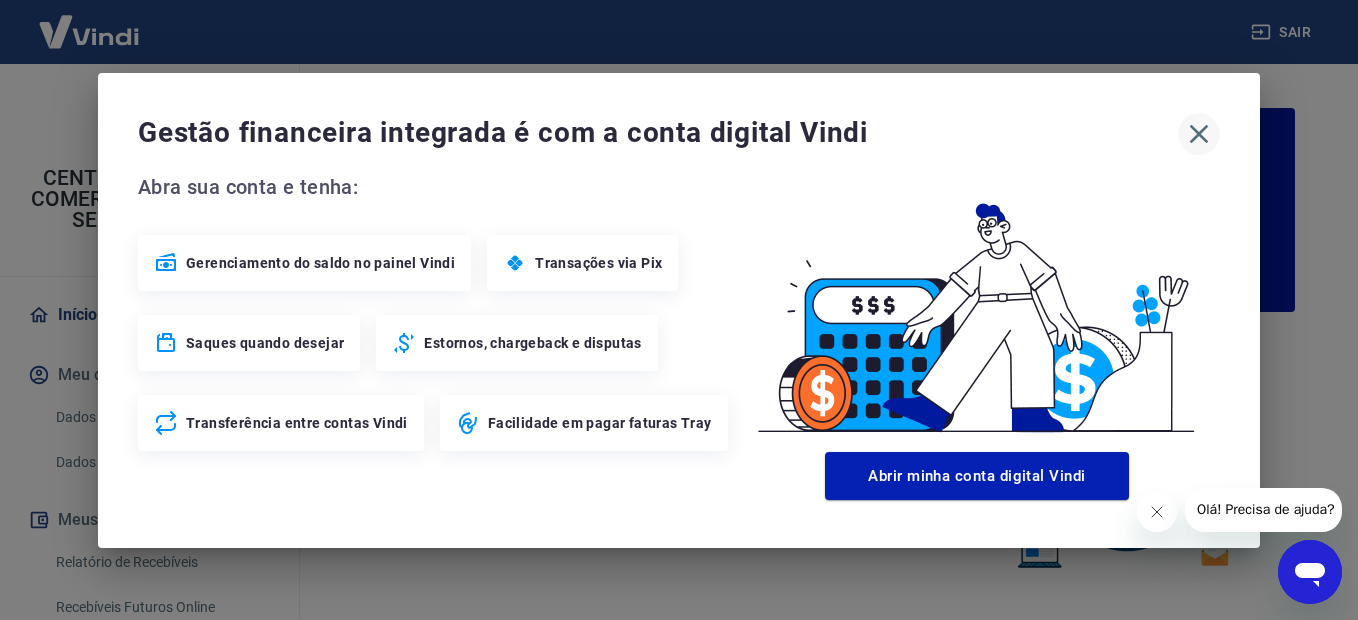 click 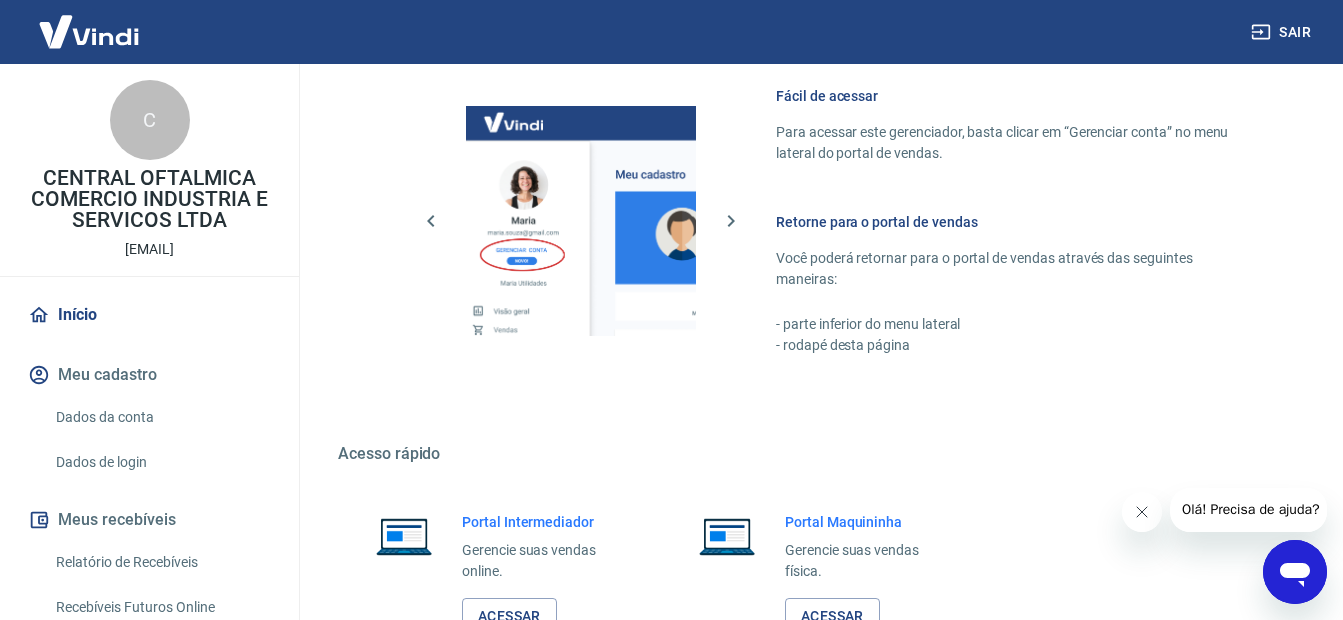 scroll, scrollTop: 1228, scrollLeft: 0, axis: vertical 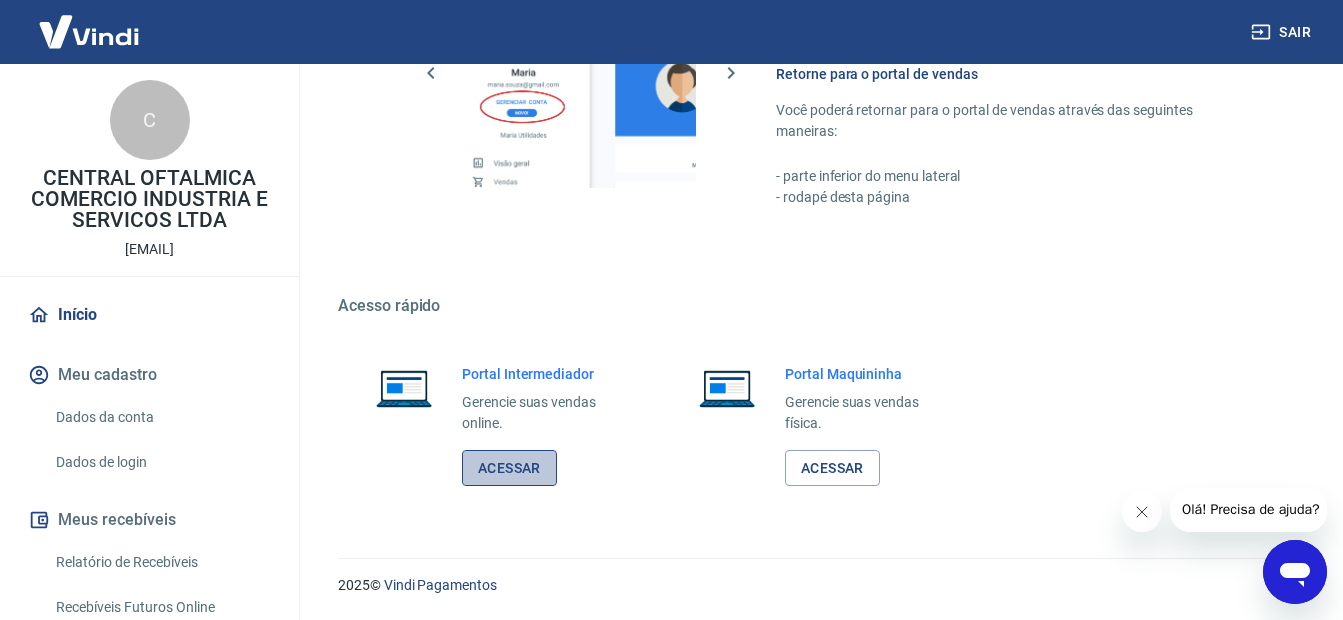 click on "Acessar" at bounding box center (509, 468) 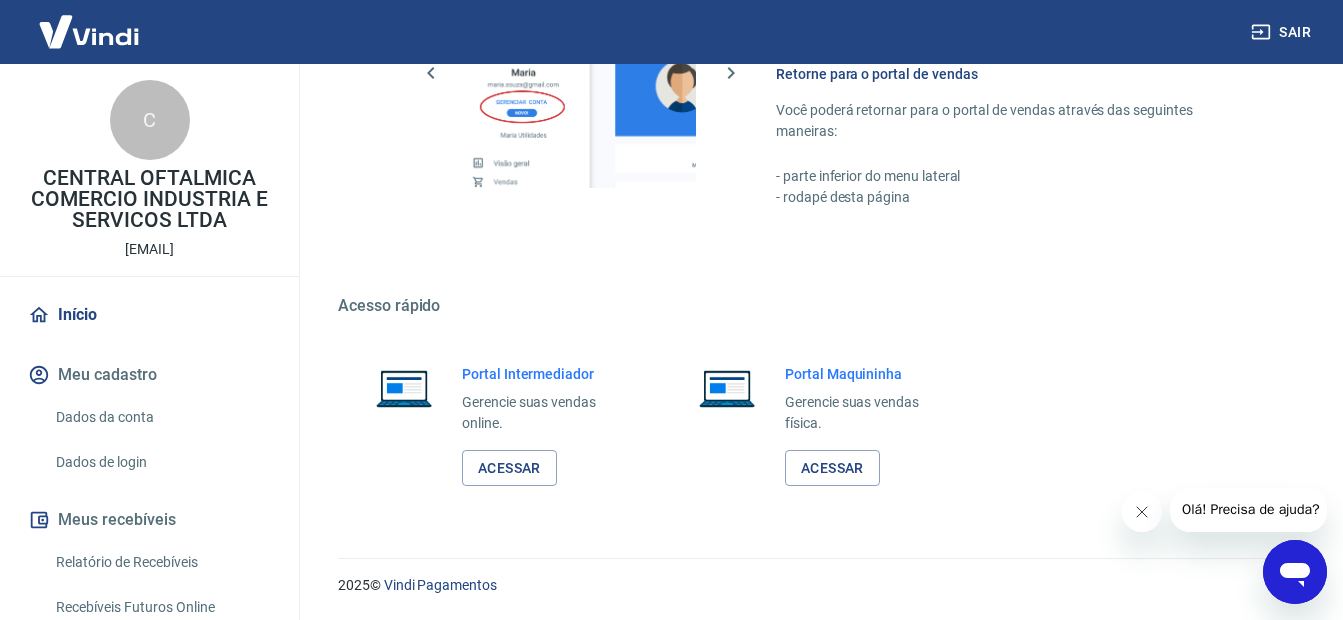 click on "Sair" at bounding box center (1283, 32) 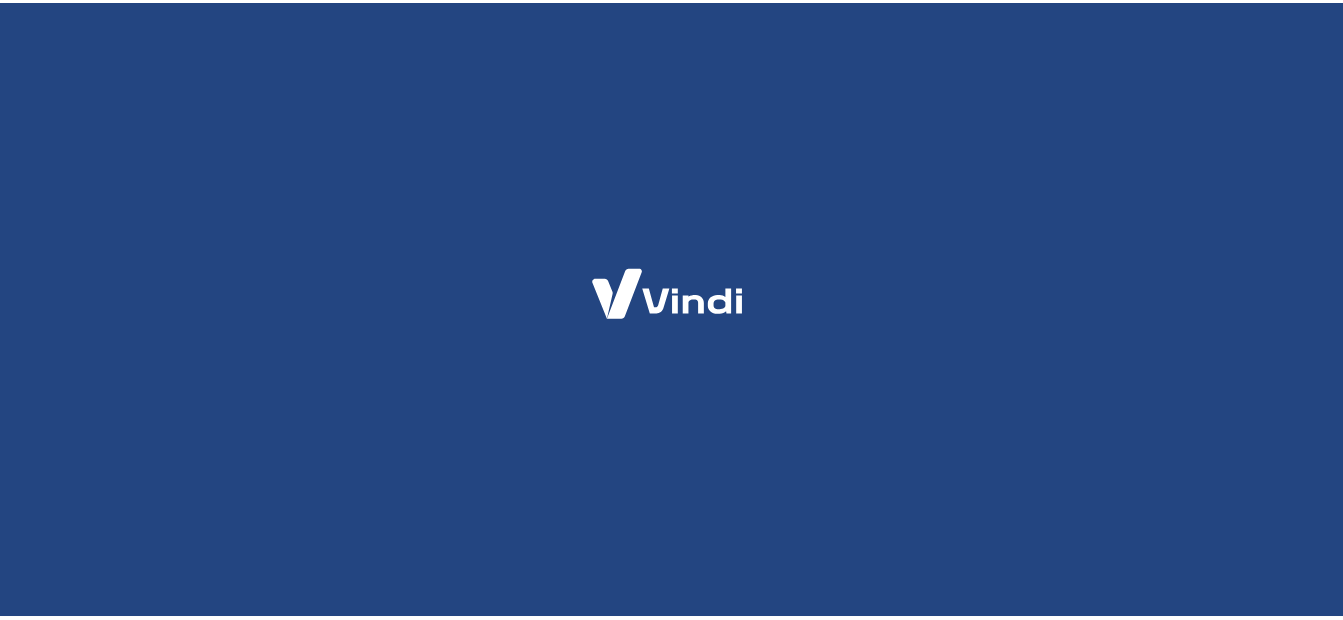scroll, scrollTop: 0, scrollLeft: 0, axis: both 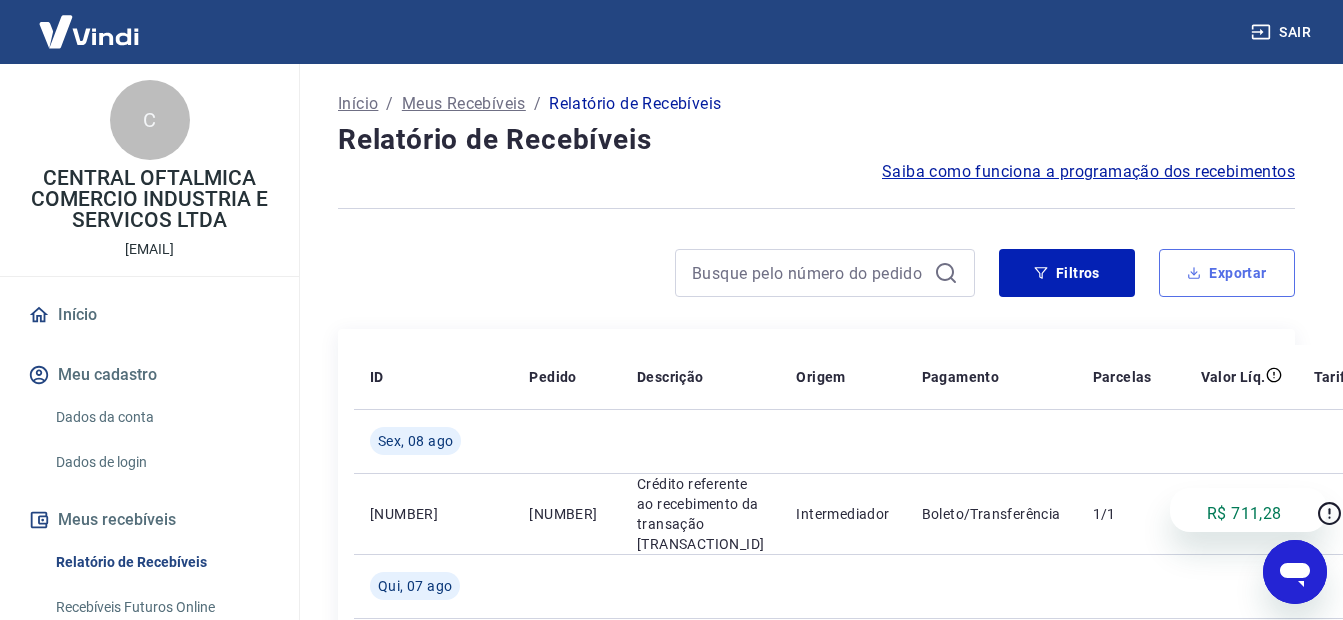 click on "Exportar" at bounding box center (1227, 273) 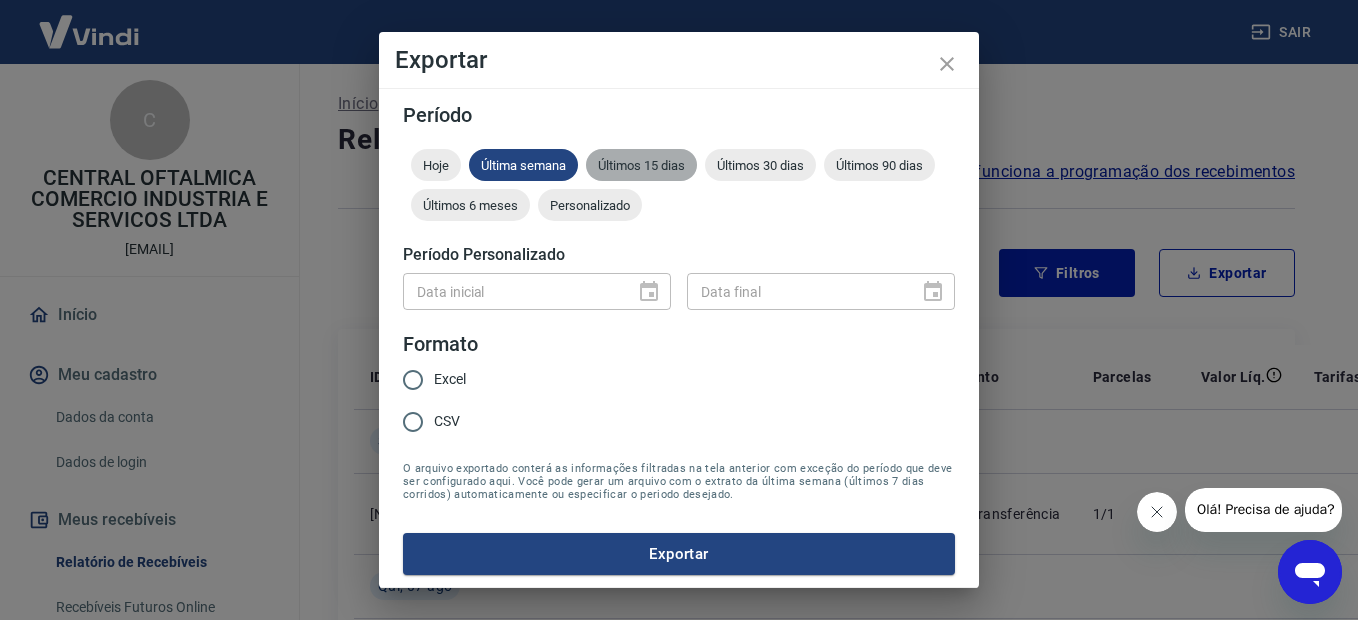 click on "Últimos 15 dias" at bounding box center [641, 165] 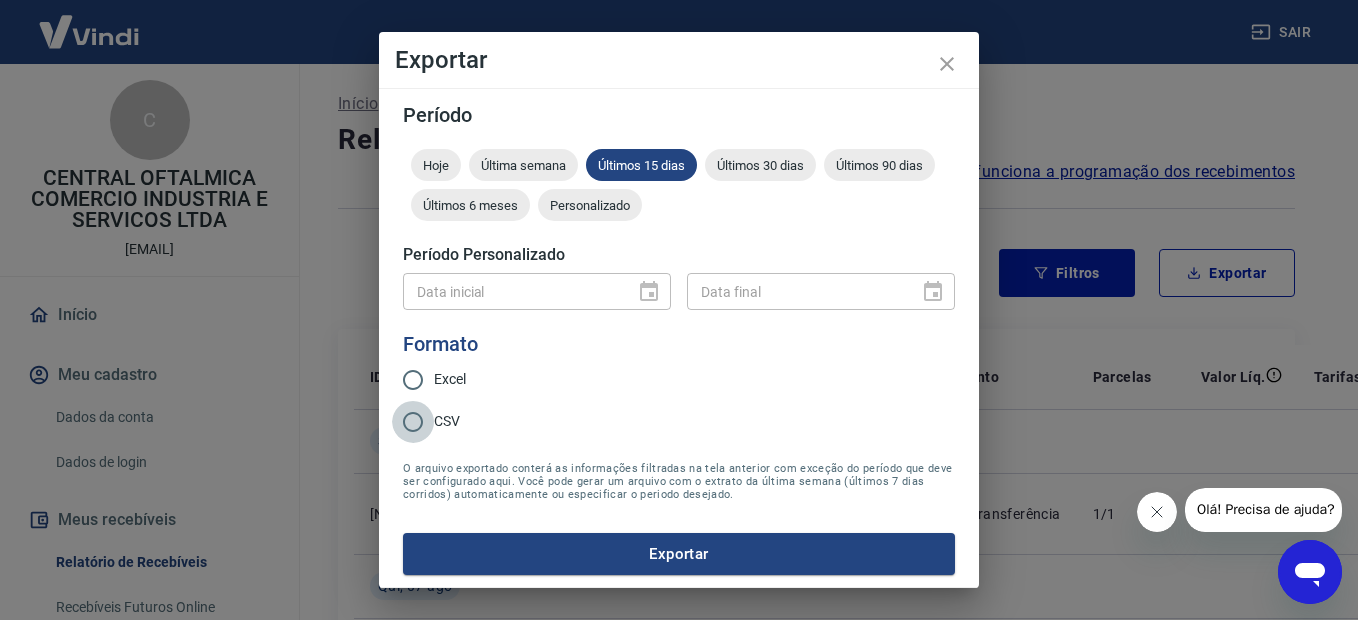 click on "CSV" at bounding box center [413, 422] 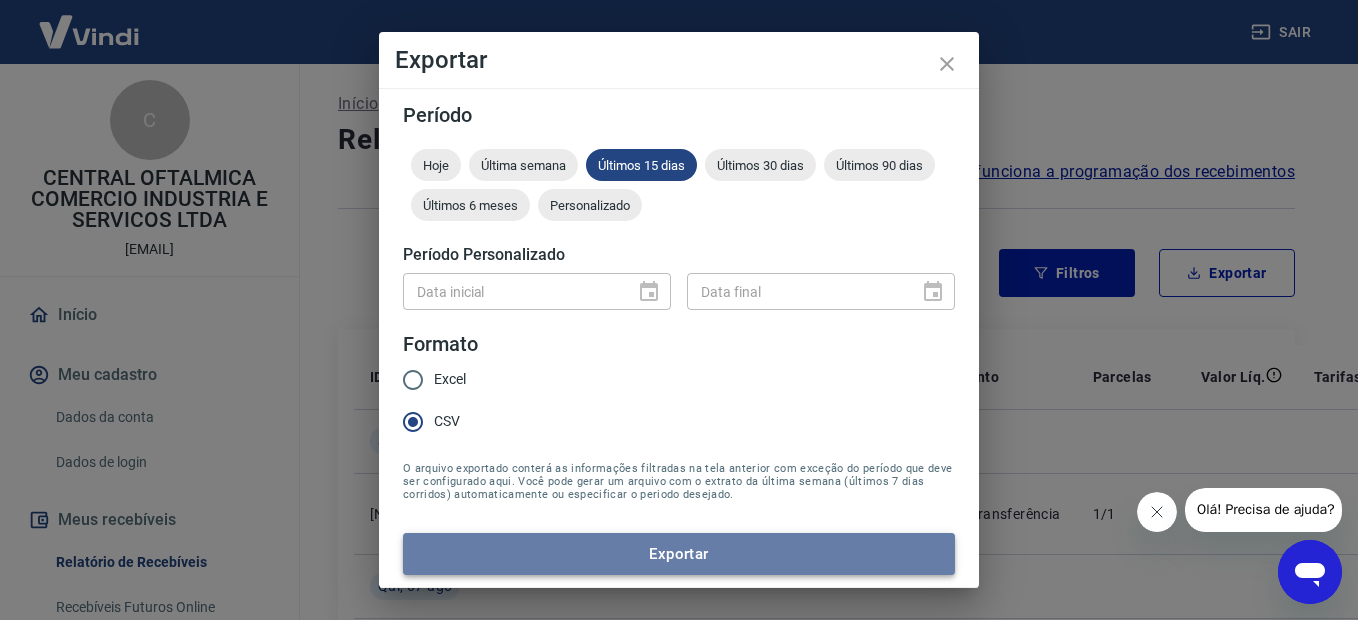 click on "Exportar" at bounding box center [679, 554] 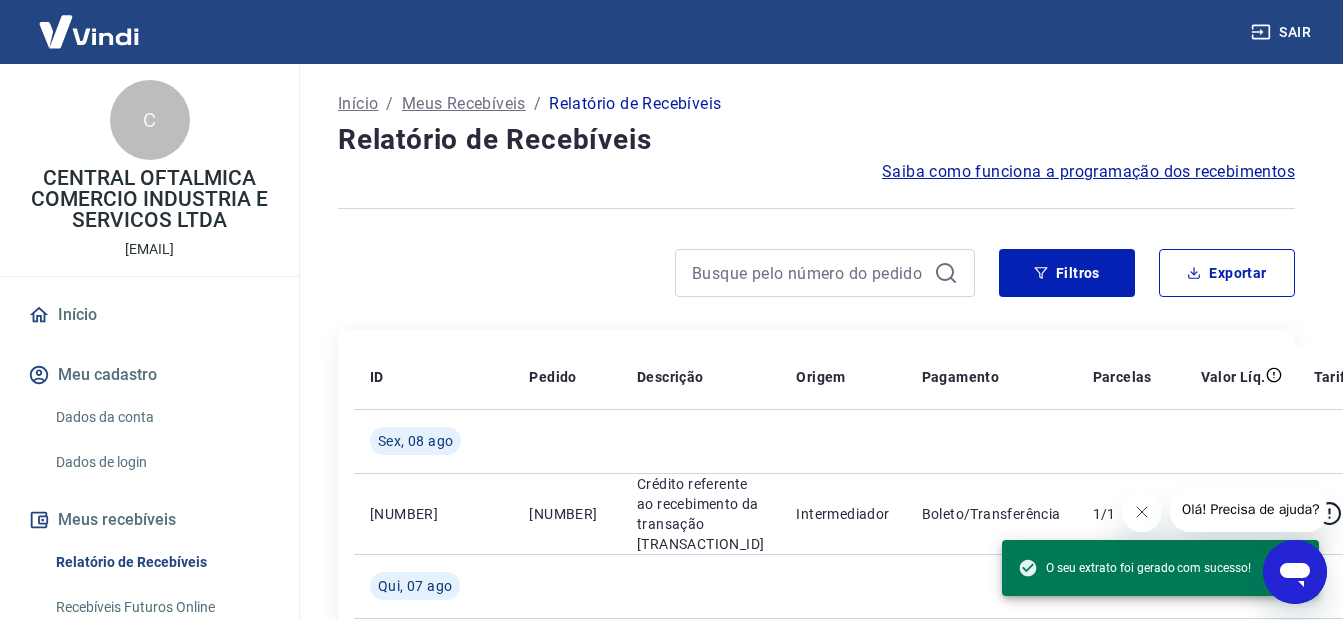click on "Filtros Exportar" at bounding box center (816, 281) 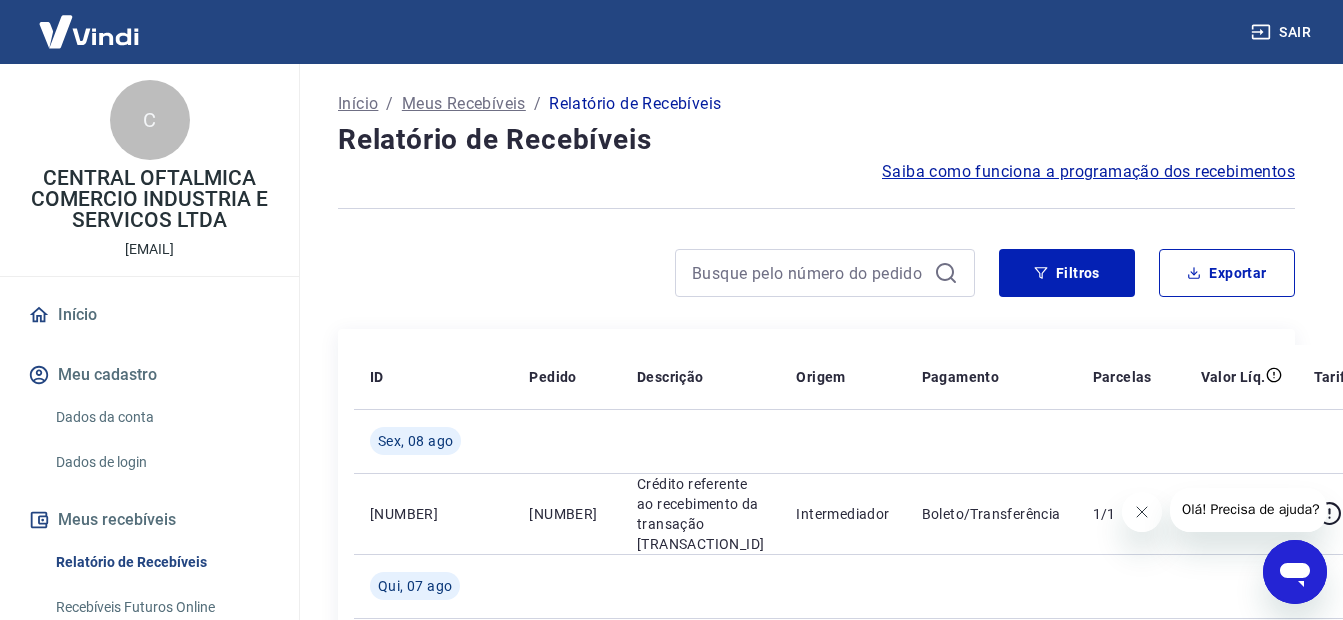 click on "Sair" at bounding box center (1283, 32) 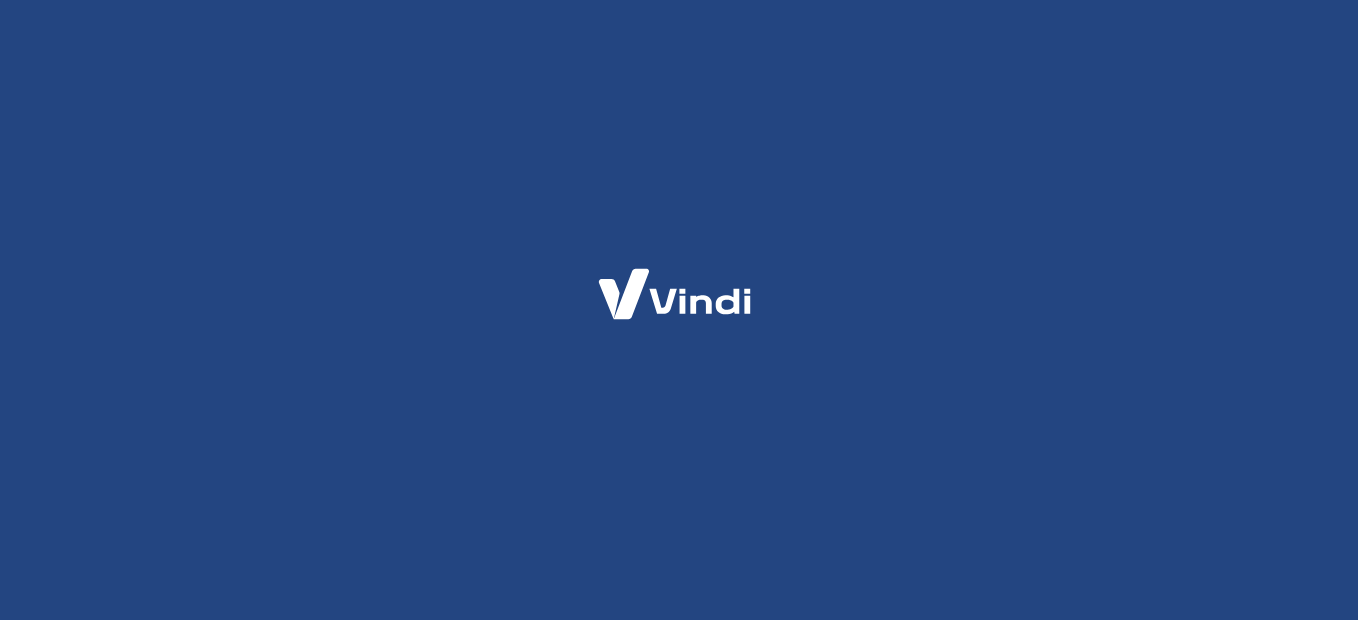 scroll, scrollTop: 0, scrollLeft: 0, axis: both 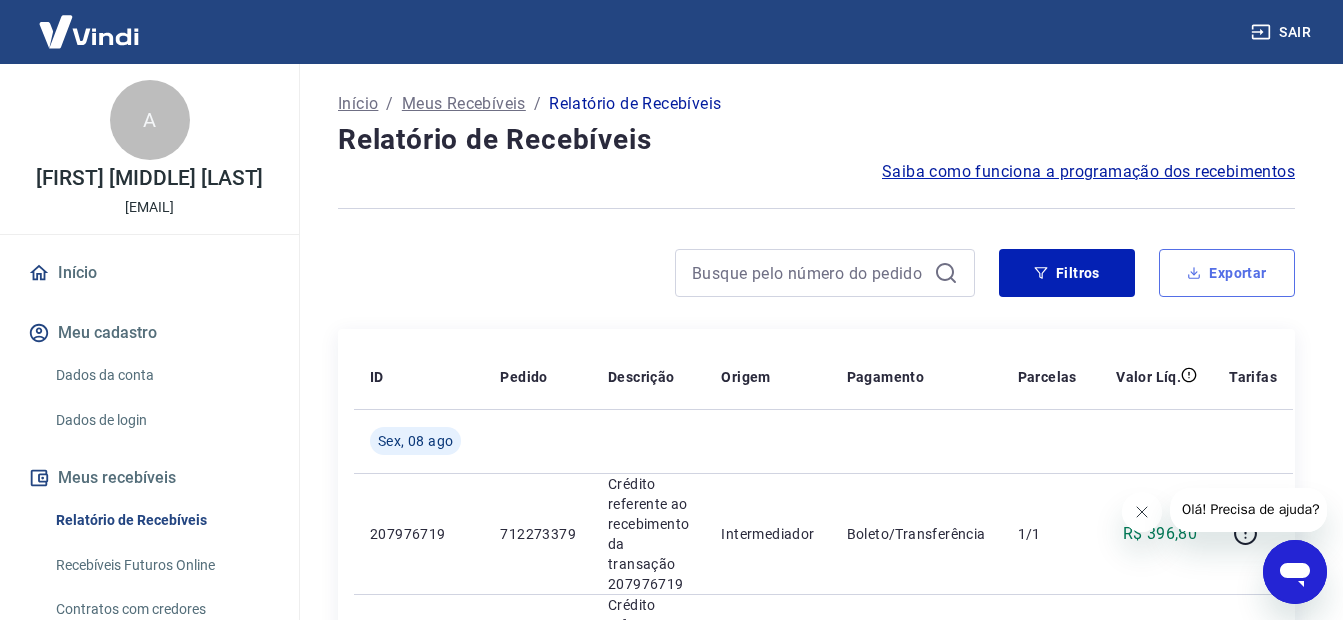 click on "Exportar" at bounding box center (1227, 273) 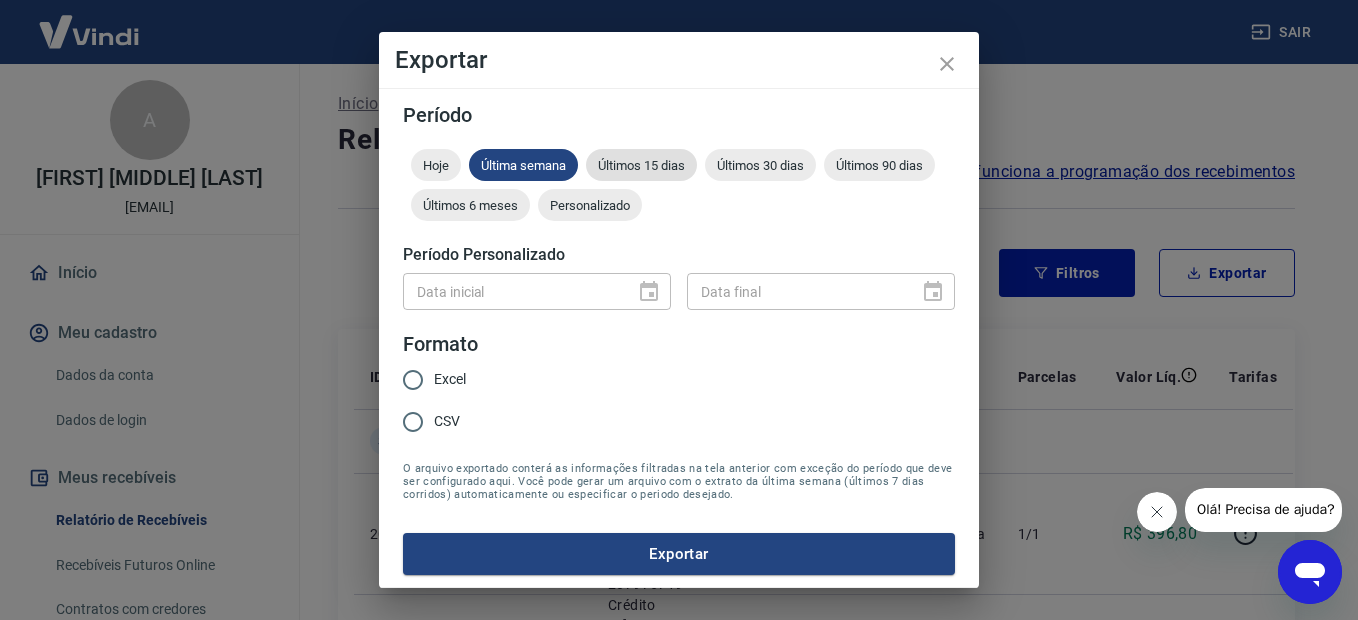 click on "Últimos 15 dias" at bounding box center (641, 165) 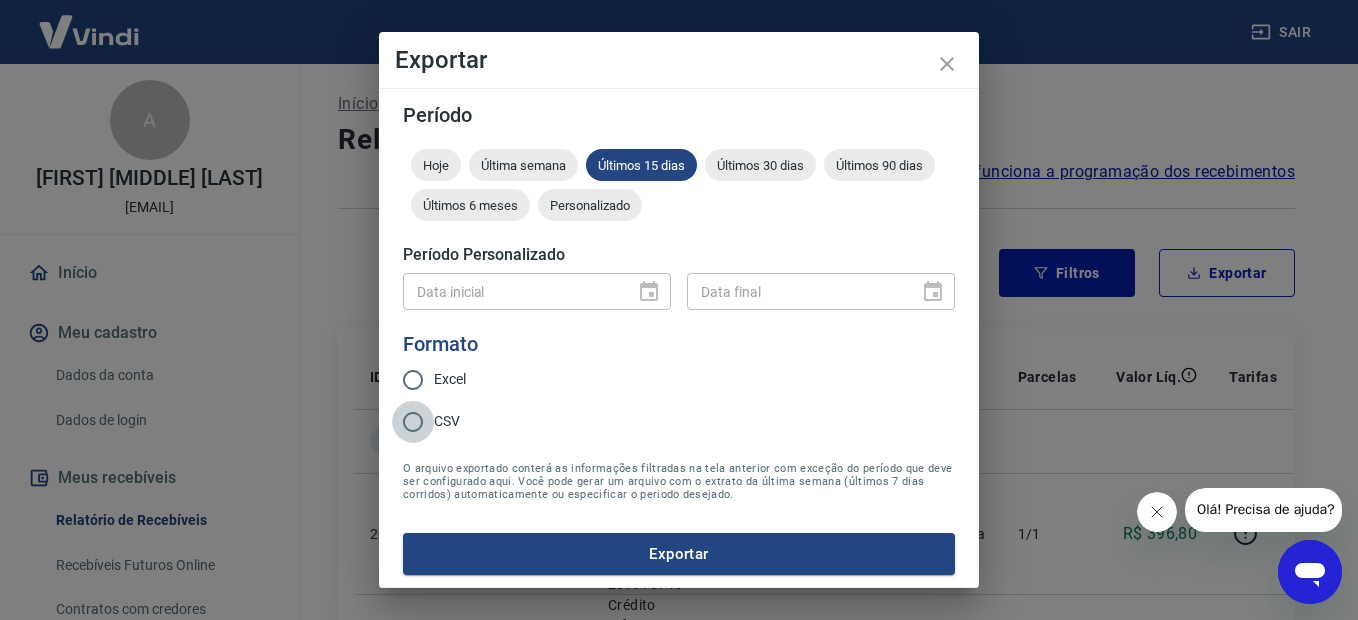 click on "CSV" at bounding box center (413, 422) 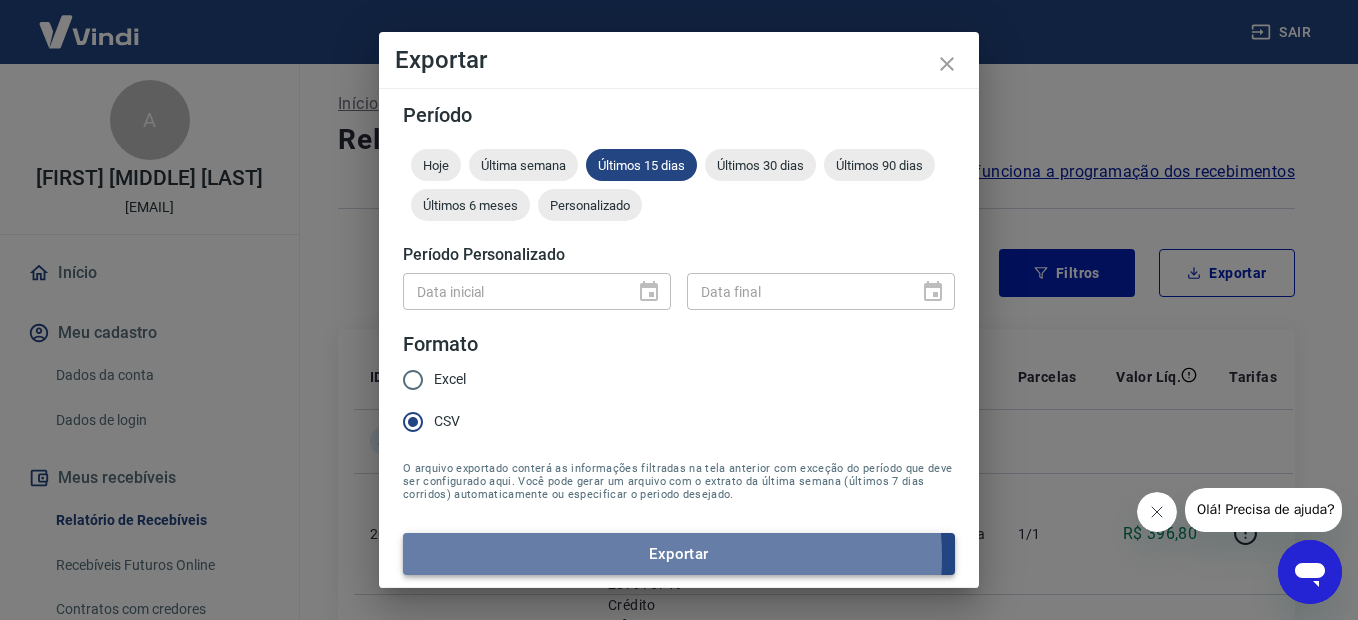 click on "Exportar" at bounding box center [679, 554] 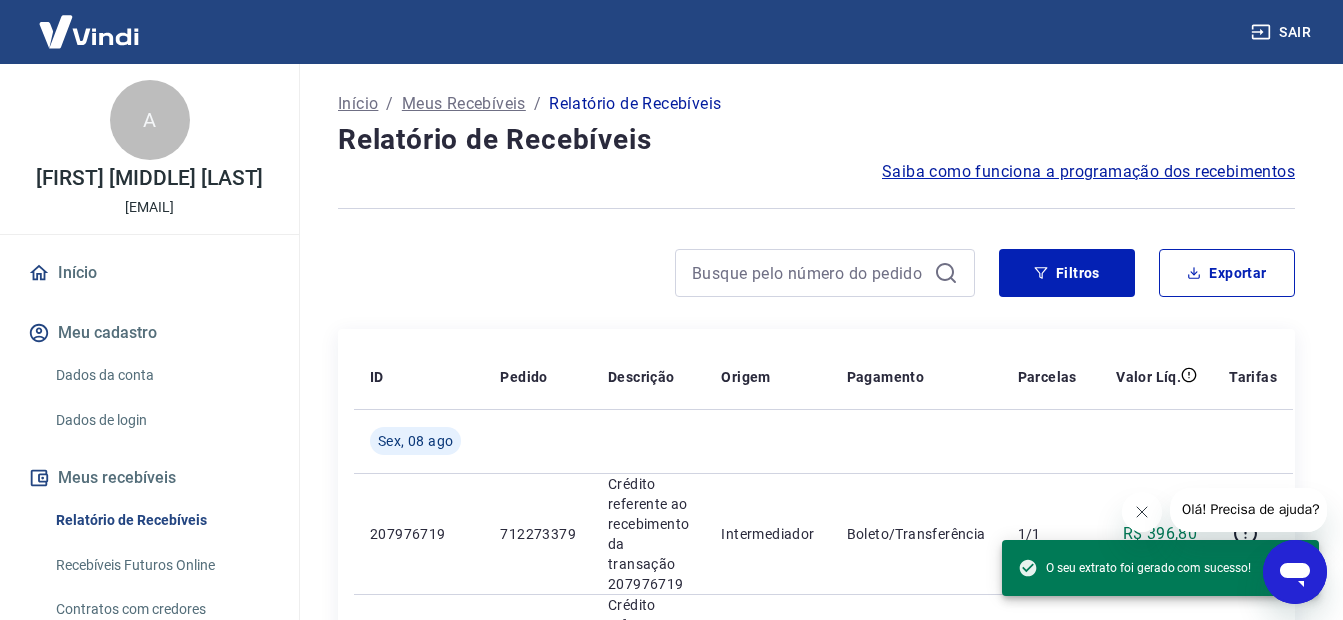 click at bounding box center (656, 273) 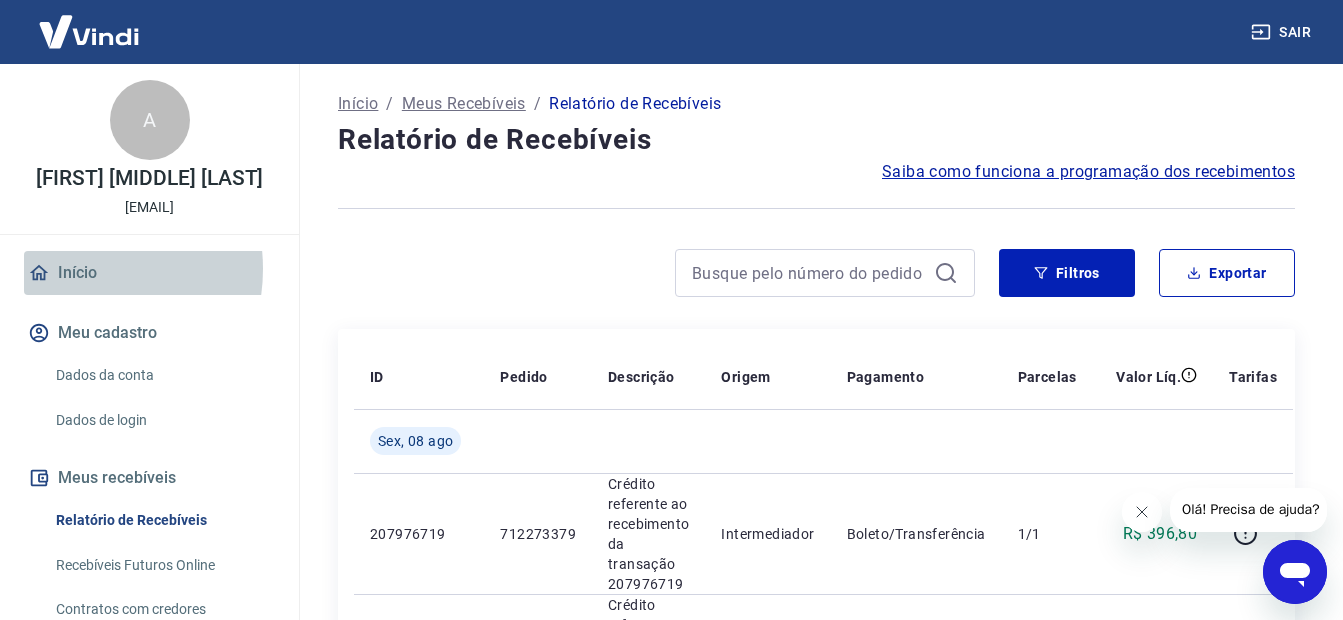 click on "Início" at bounding box center (149, 273) 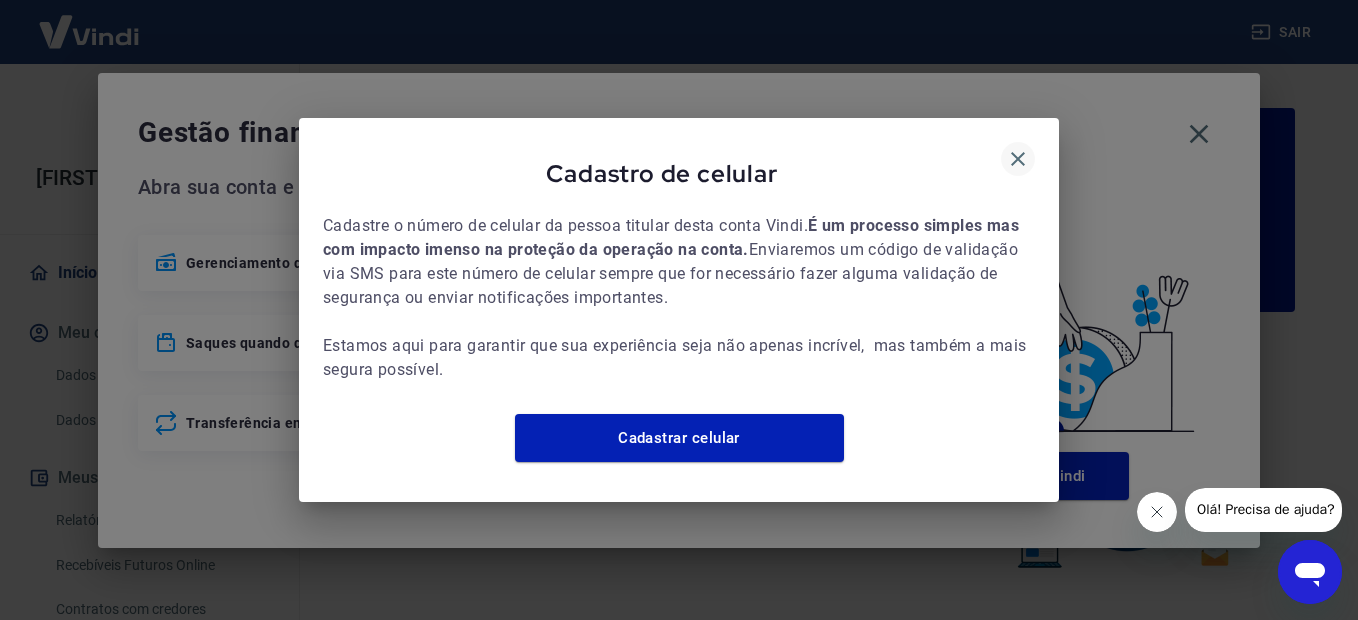 click 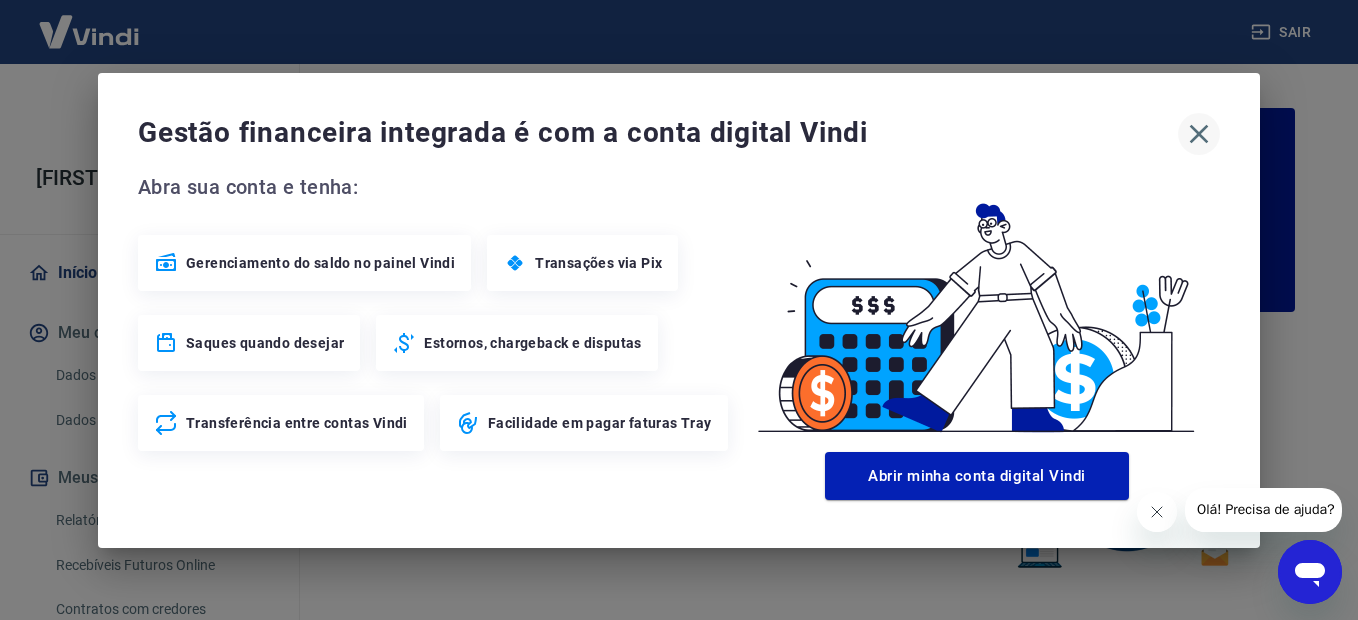 click 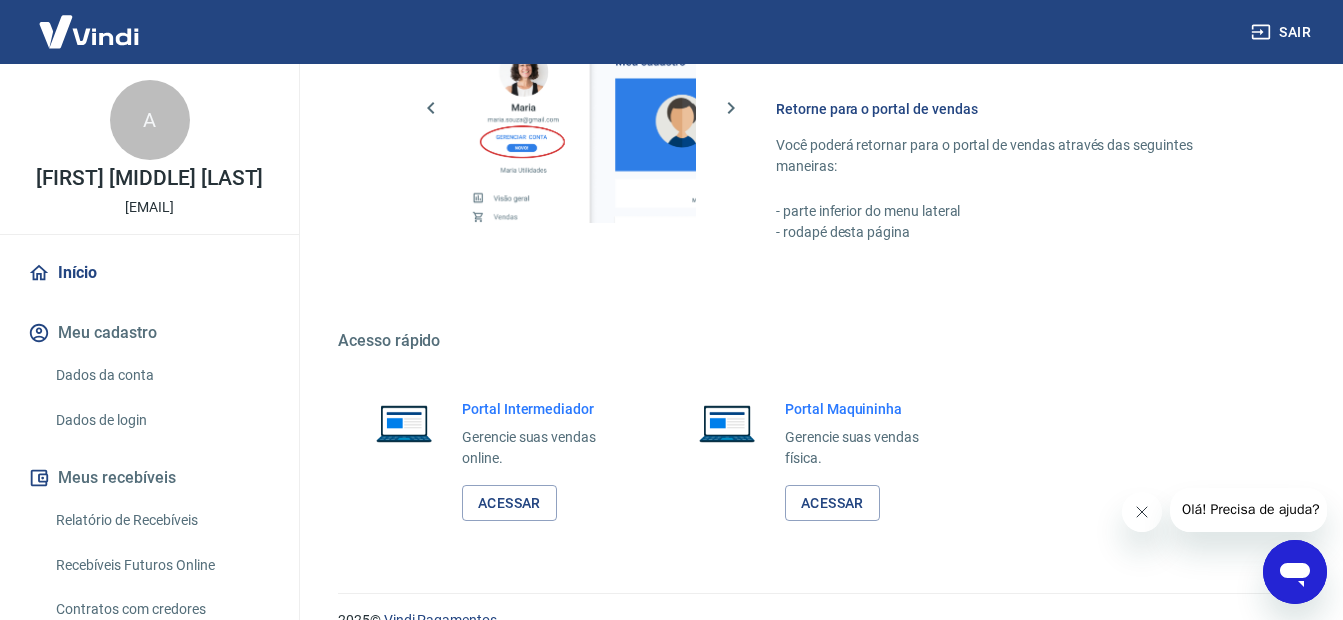 scroll, scrollTop: 1228, scrollLeft: 0, axis: vertical 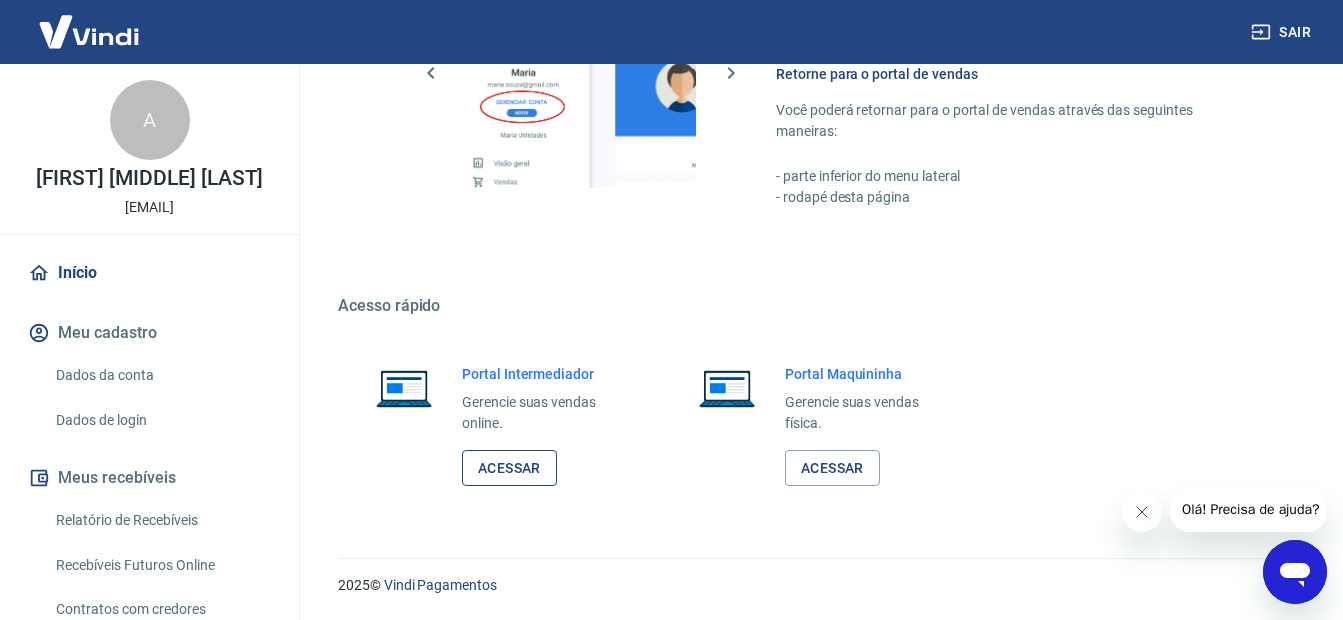 click on "Acessar" at bounding box center (509, 468) 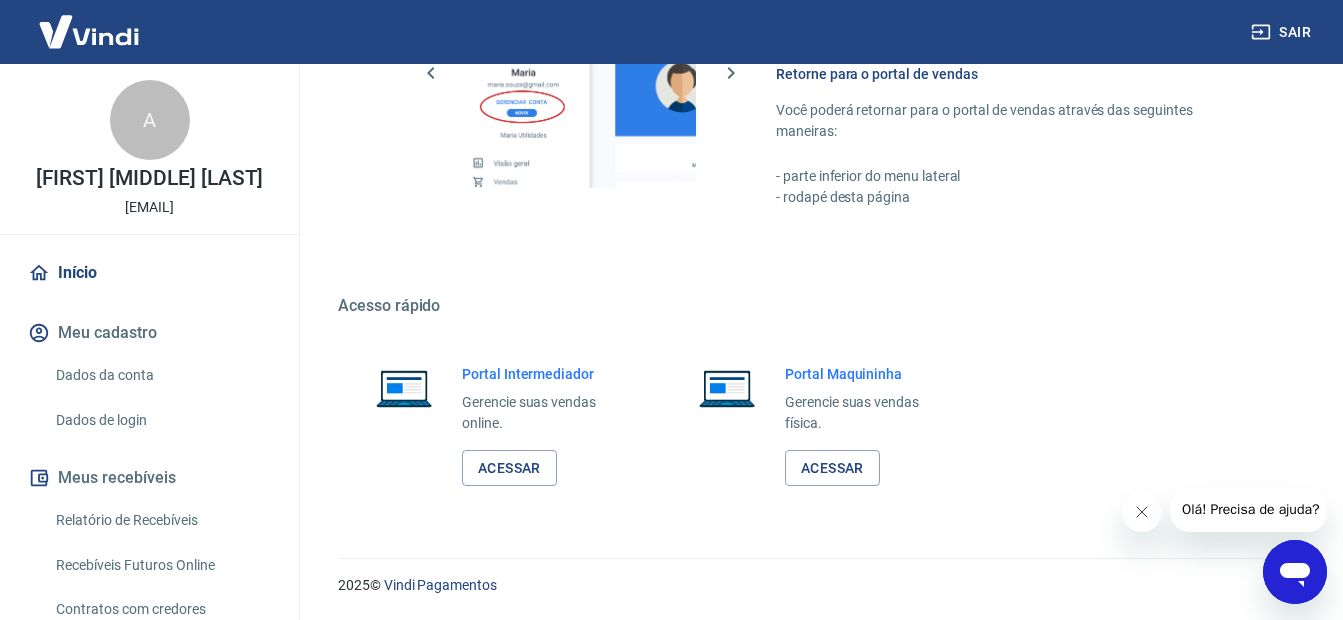 click on "Sair" at bounding box center (1283, 32) 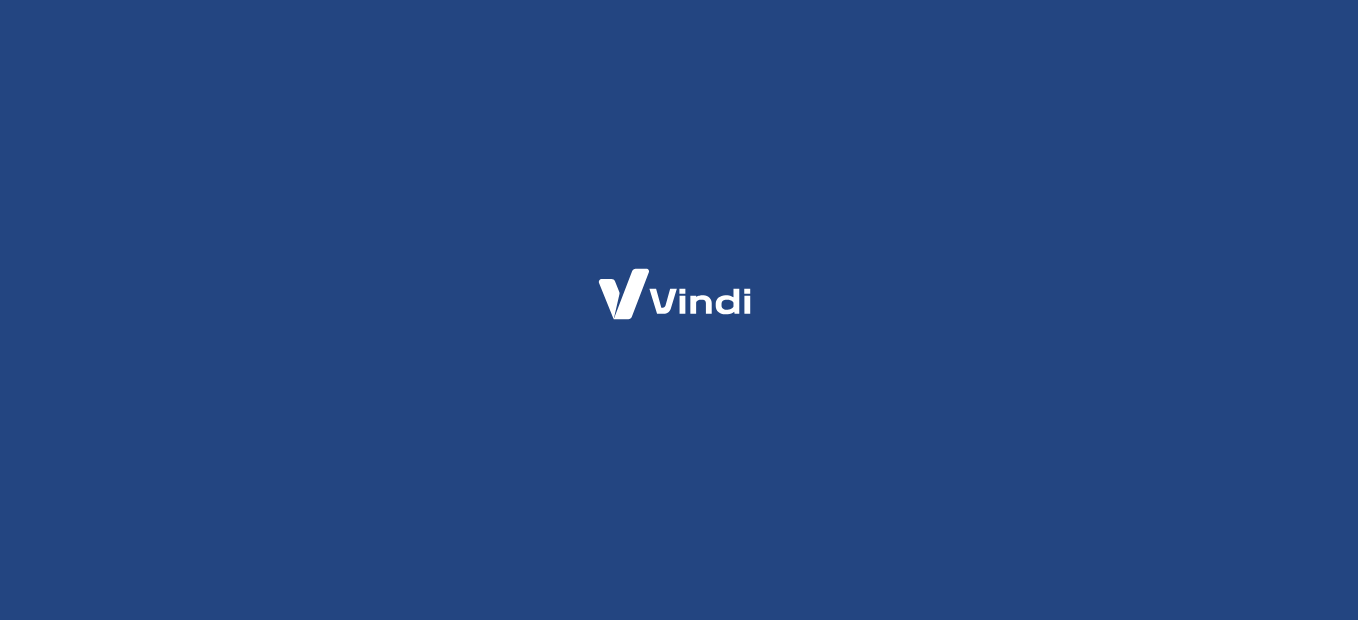 scroll, scrollTop: 0, scrollLeft: 0, axis: both 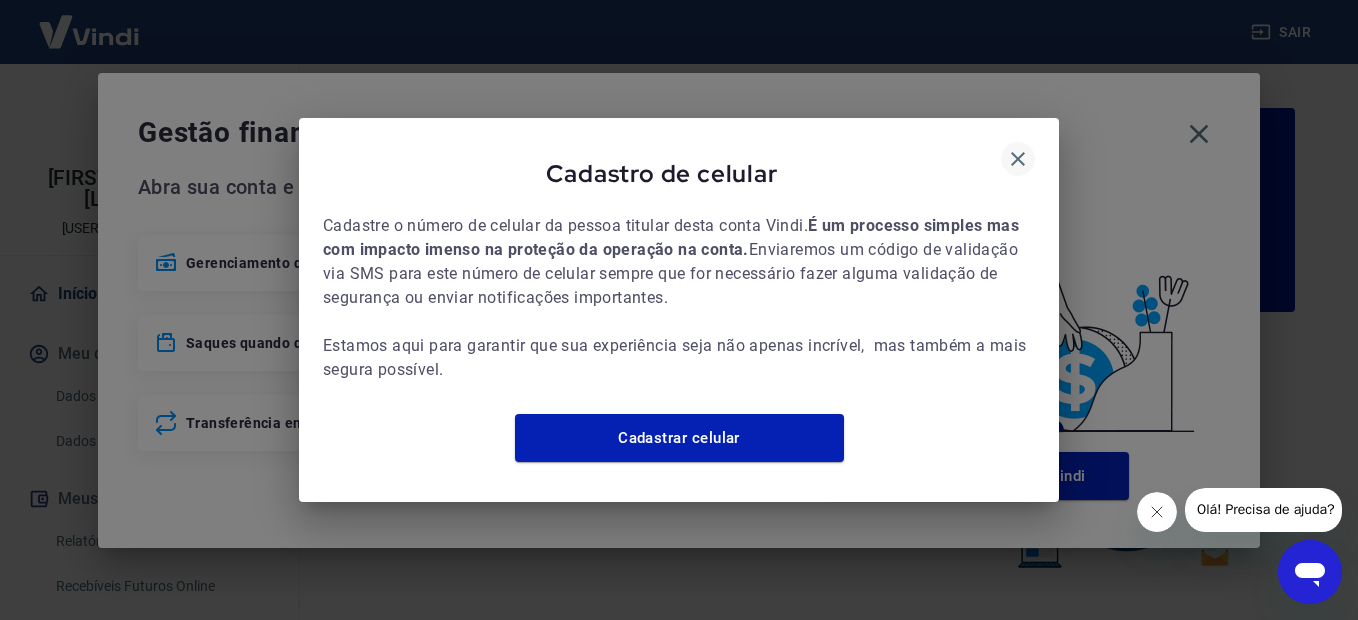 click at bounding box center [1018, 159] 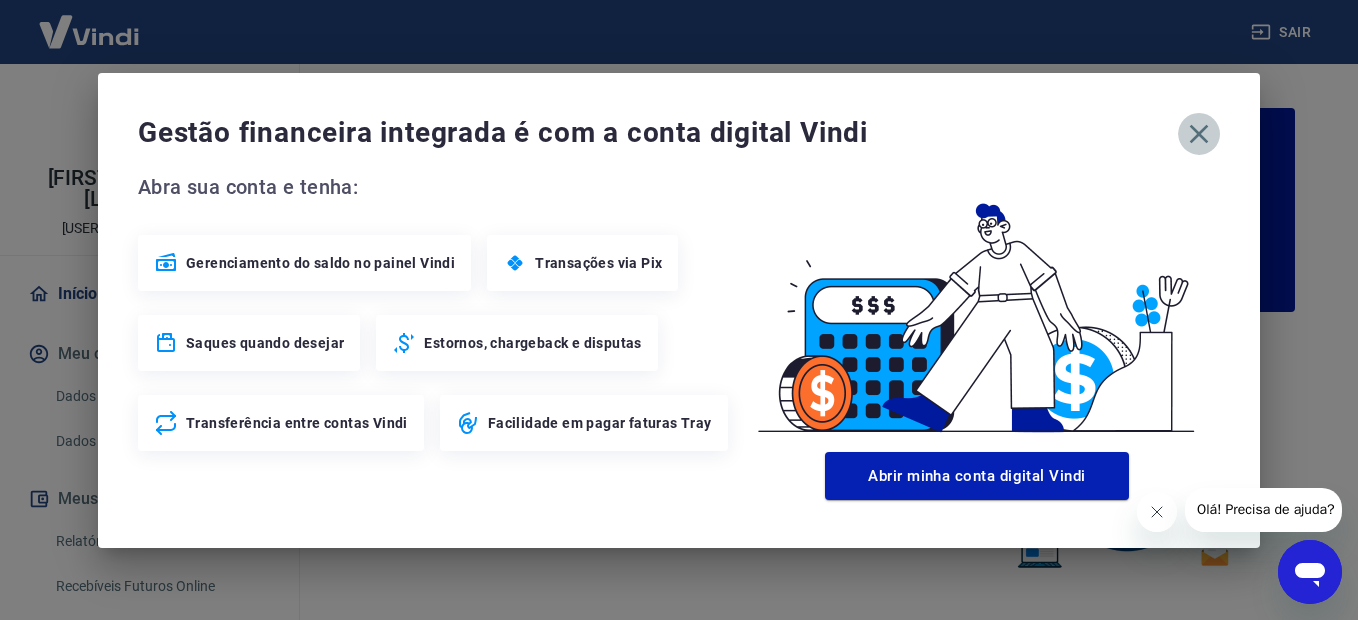 drag, startPoint x: 1197, startPoint y: 136, endPoint x: 1201, endPoint y: 122, distance: 14.56022 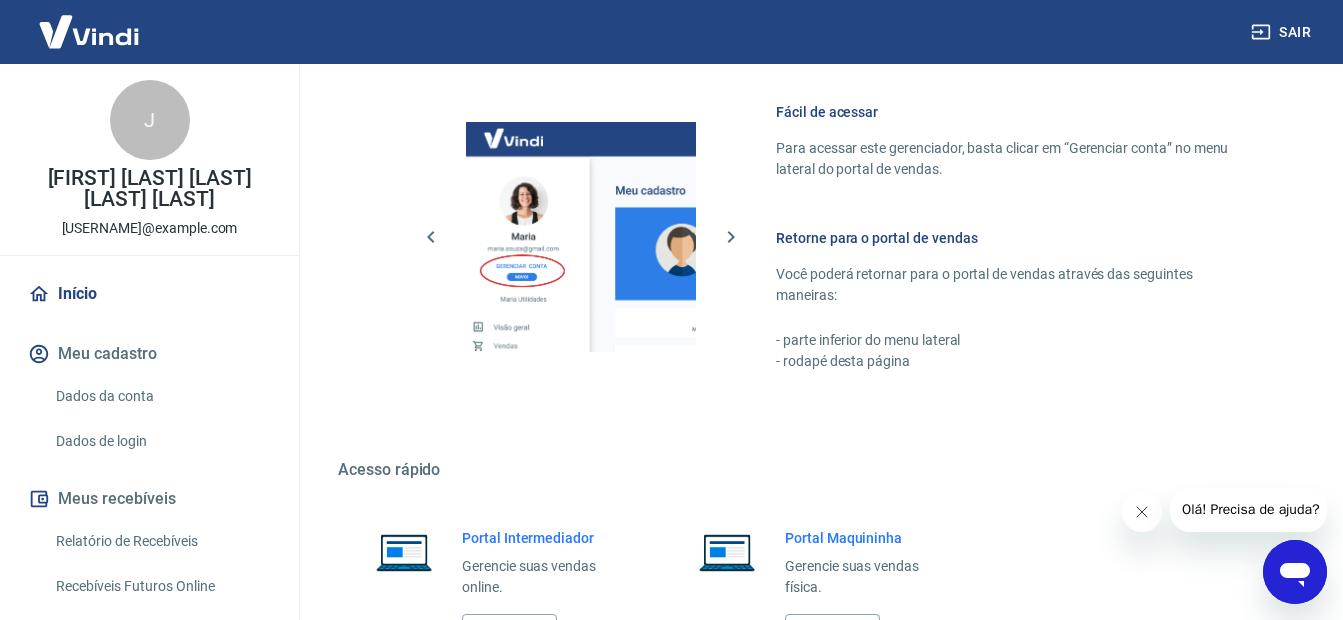 scroll, scrollTop: 1228, scrollLeft: 0, axis: vertical 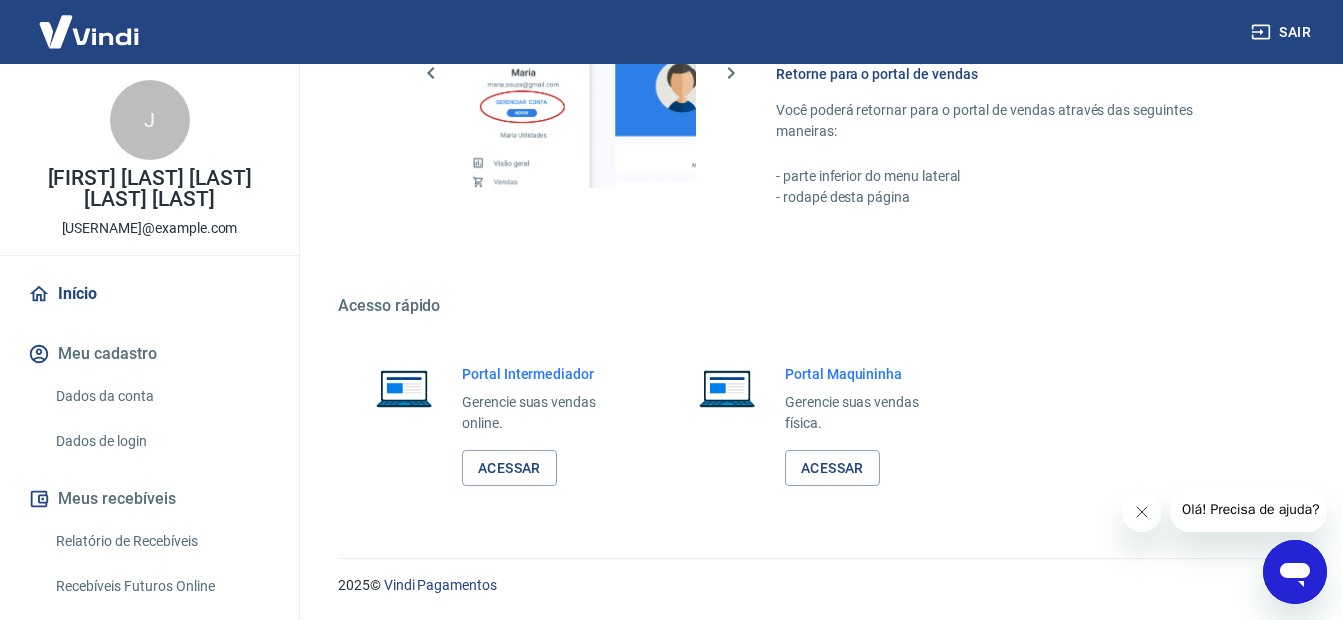 drag, startPoint x: 1354, startPoint y: 143, endPoint x: 32, endPoint y: 57, distance: 1324.7943 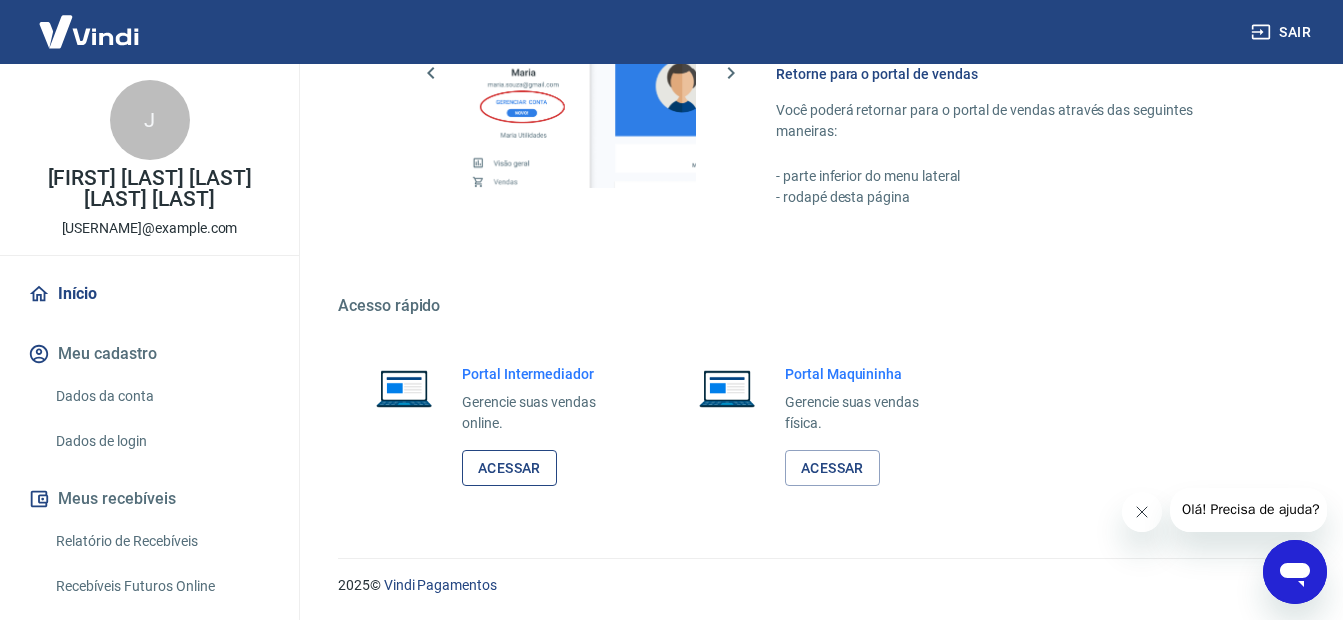 click on "Acessar" at bounding box center [509, 468] 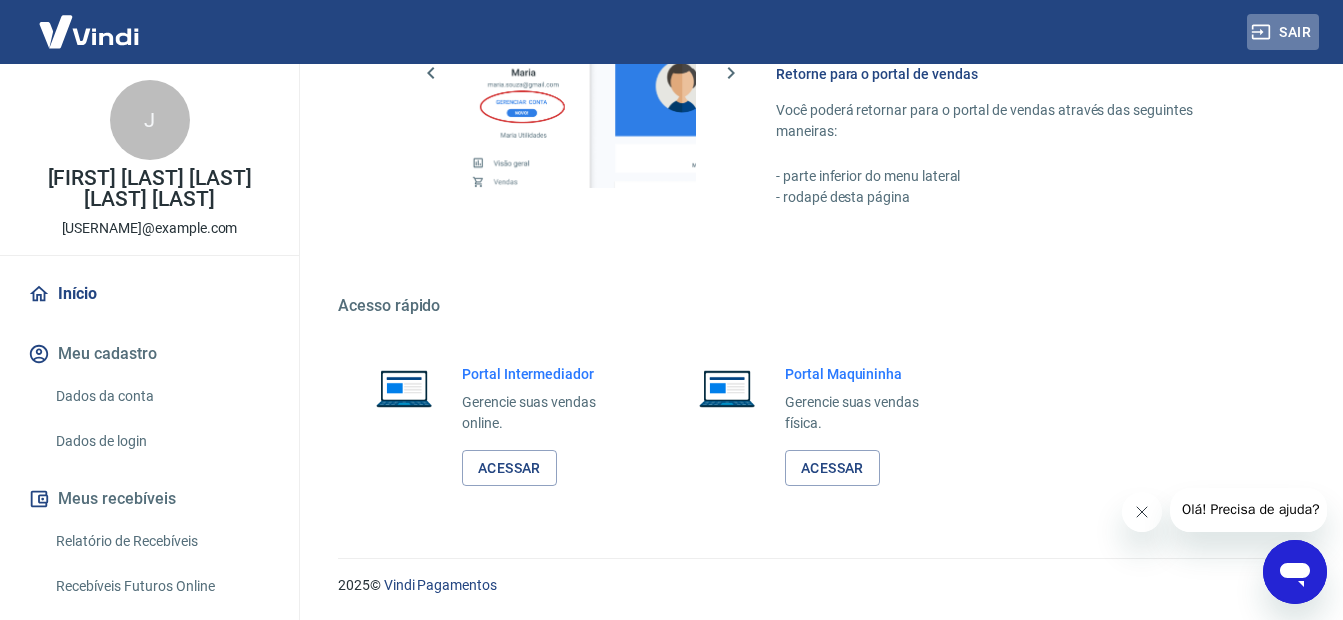 click on "Sair" at bounding box center (1283, 32) 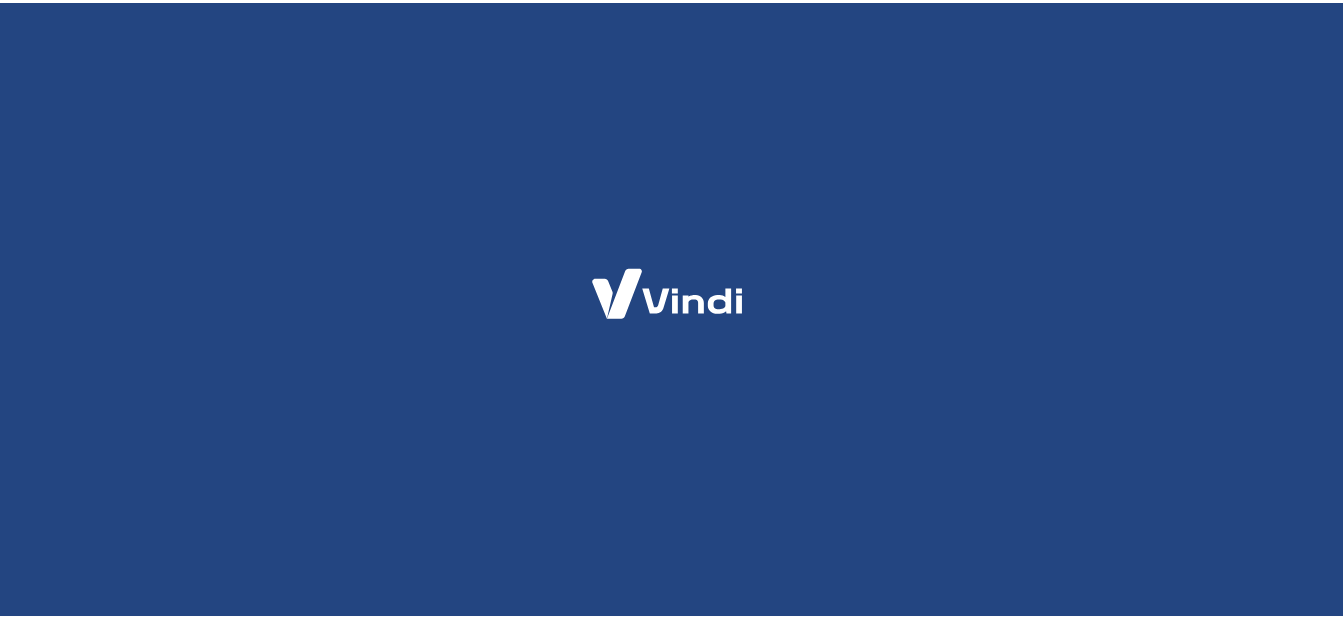 scroll, scrollTop: 0, scrollLeft: 0, axis: both 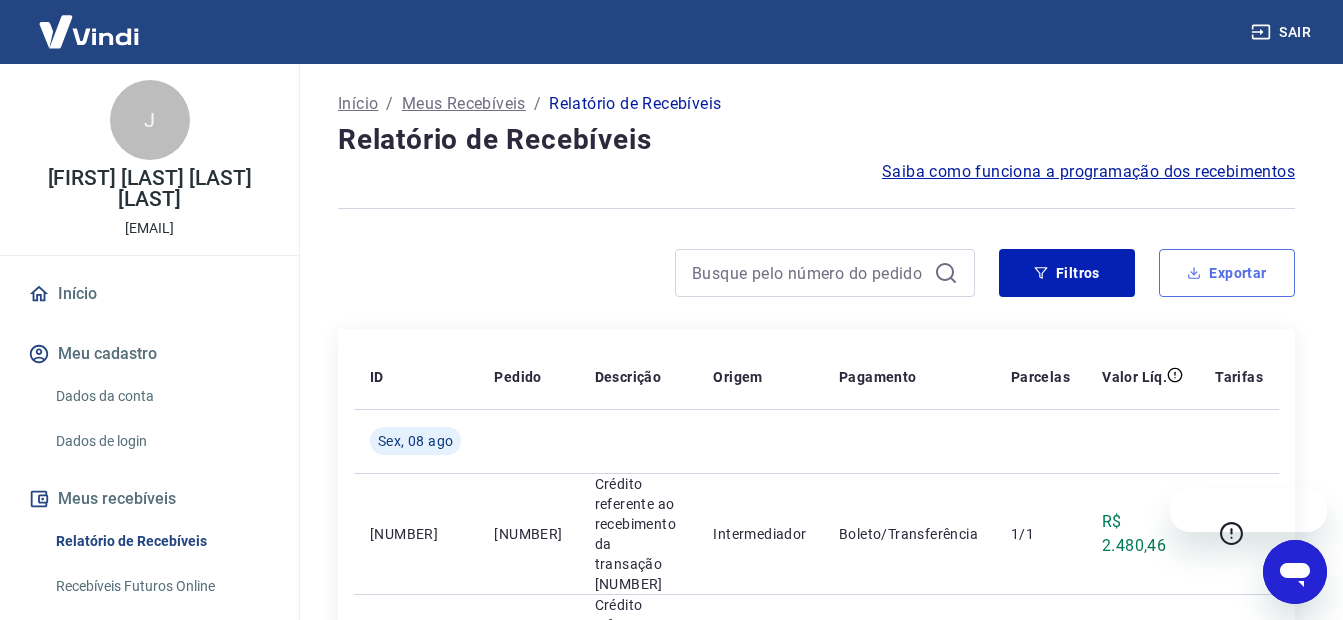 click on "Exportar" at bounding box center [1227, 273] 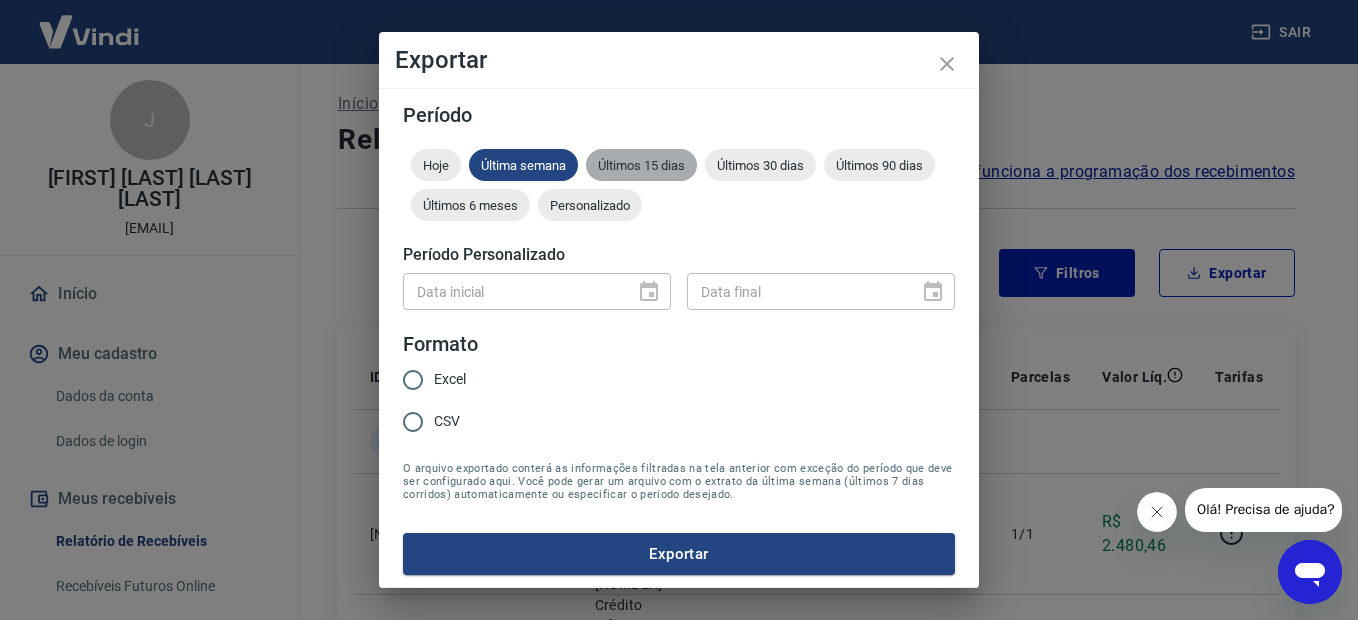 click on "Últimos 15 dias" at bounding box center [641, 165] 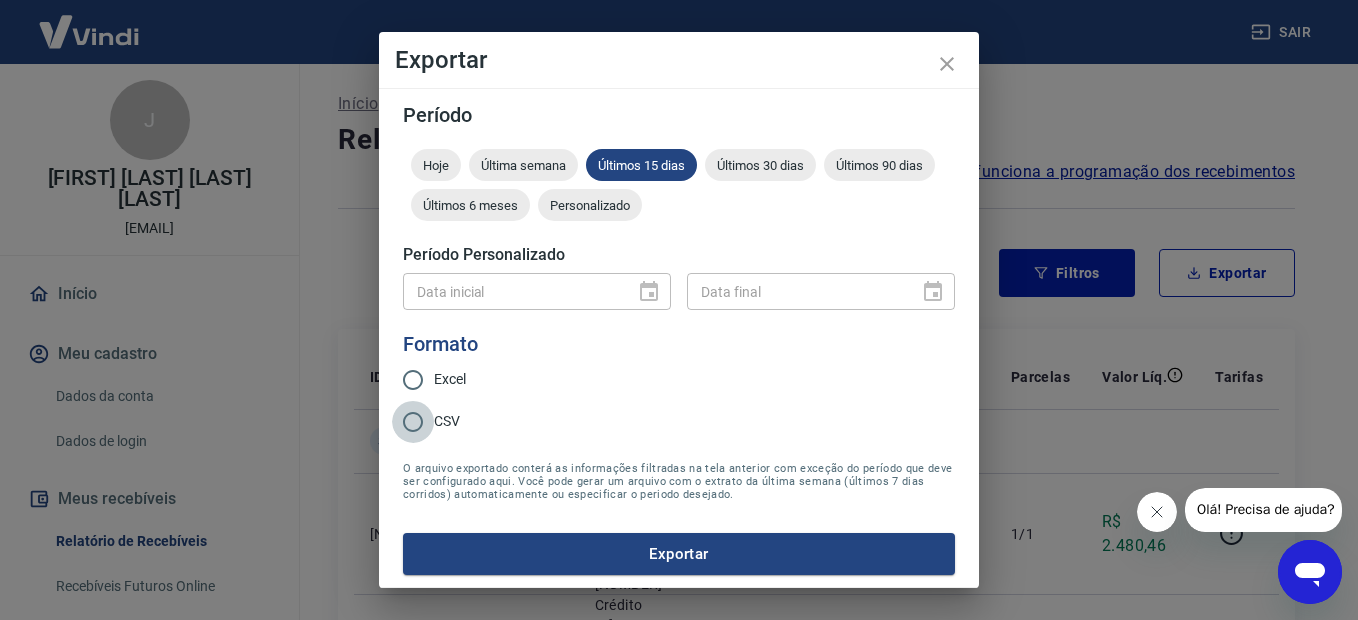 click on "CSV" at bounding box center (413, 422) 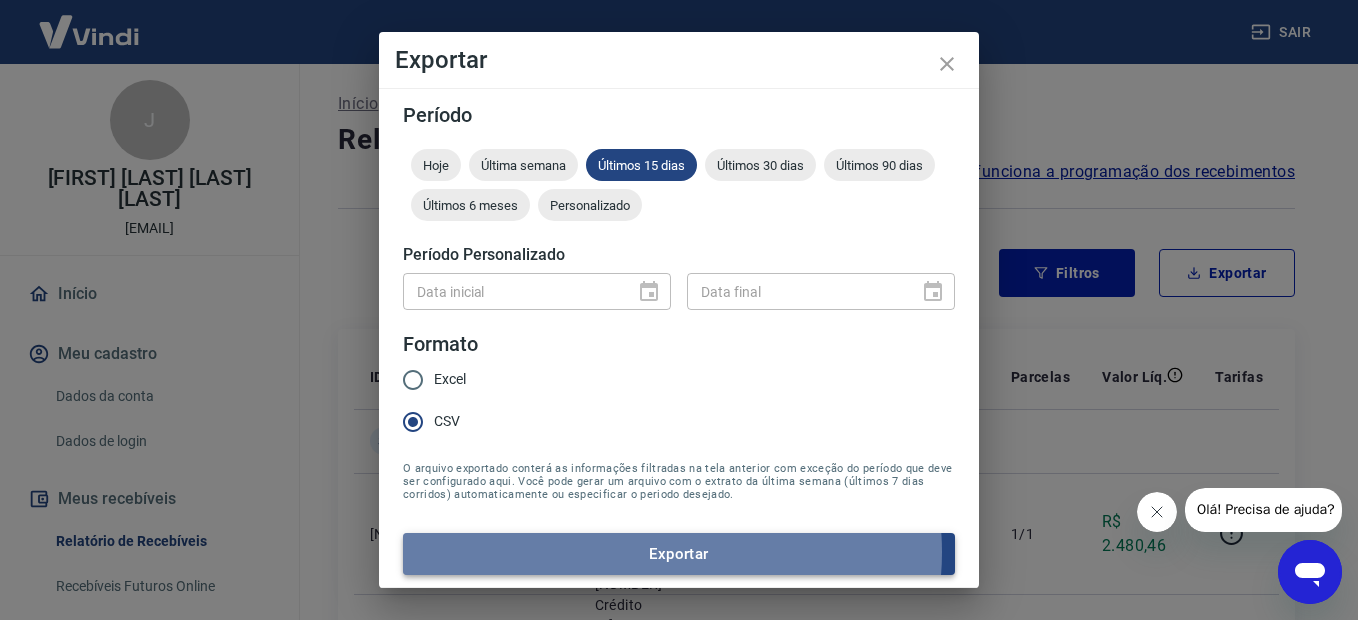click on "Exportar" at bounding box center (679, 554) 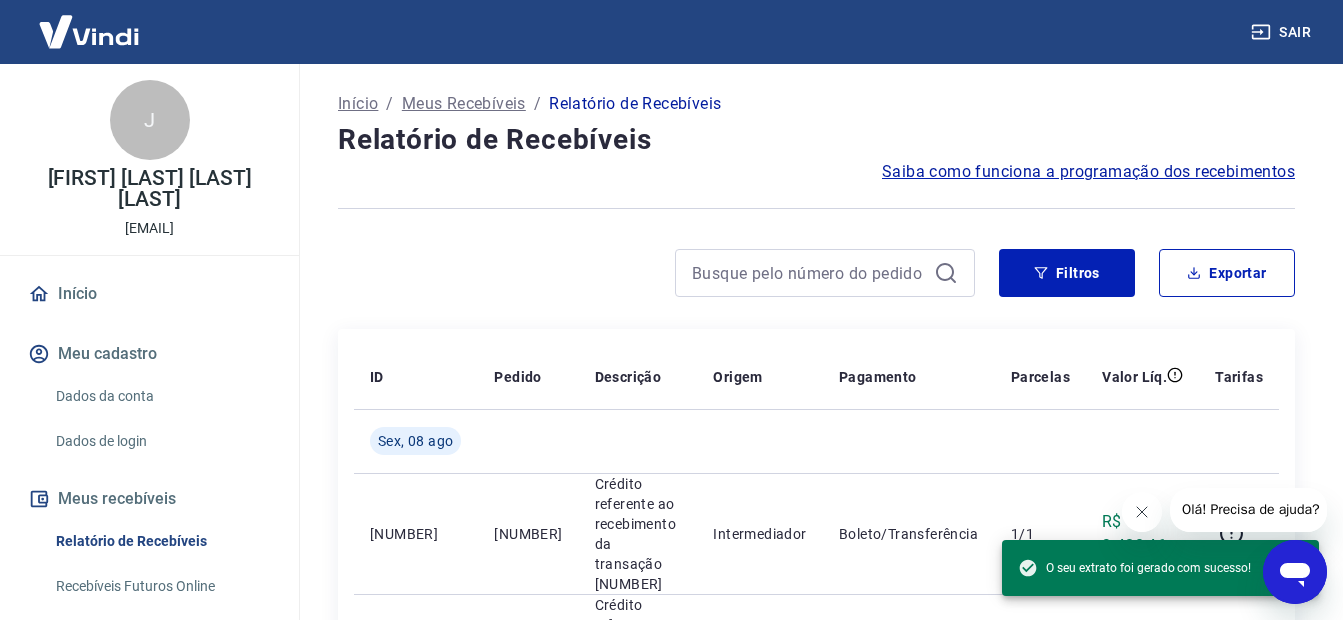 click at bounding box center [656, 273] 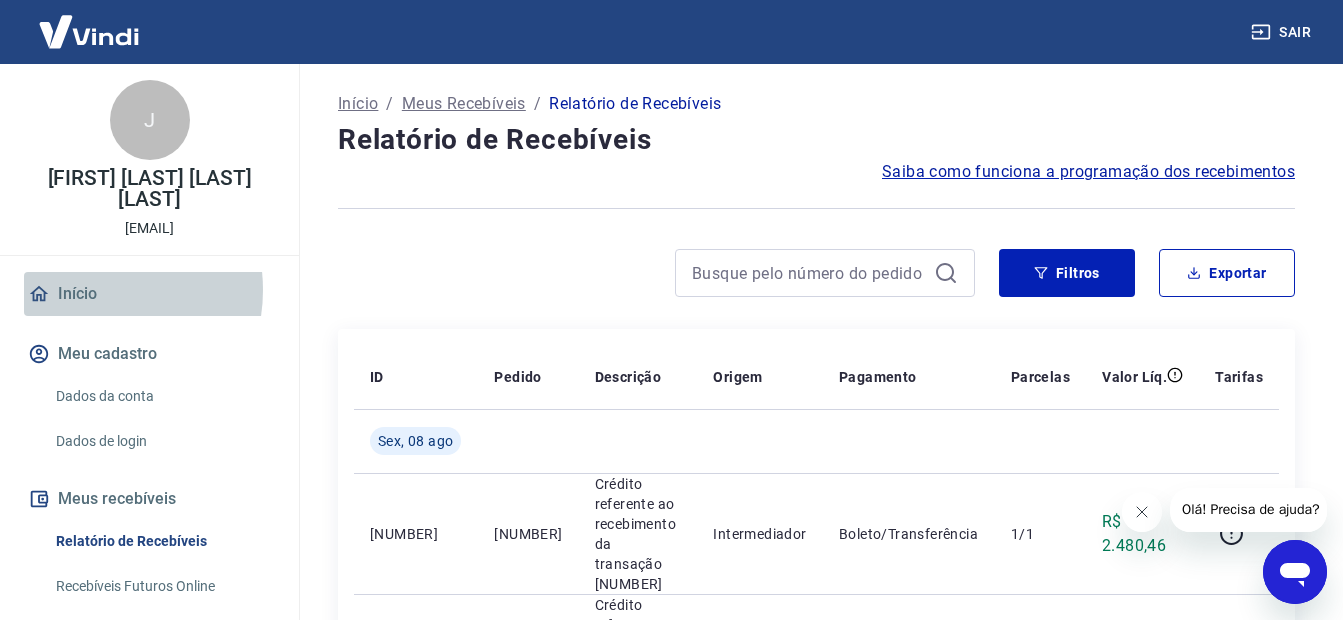 click on "Início" at bounding box center [149, 294] 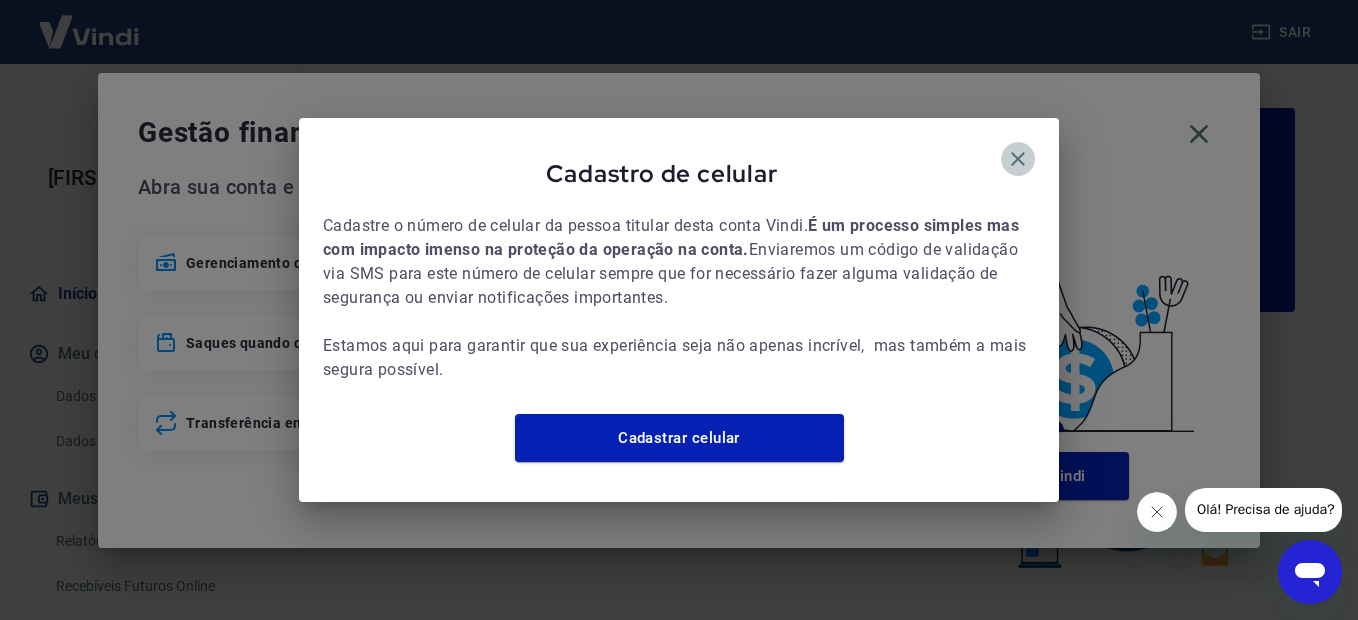 click 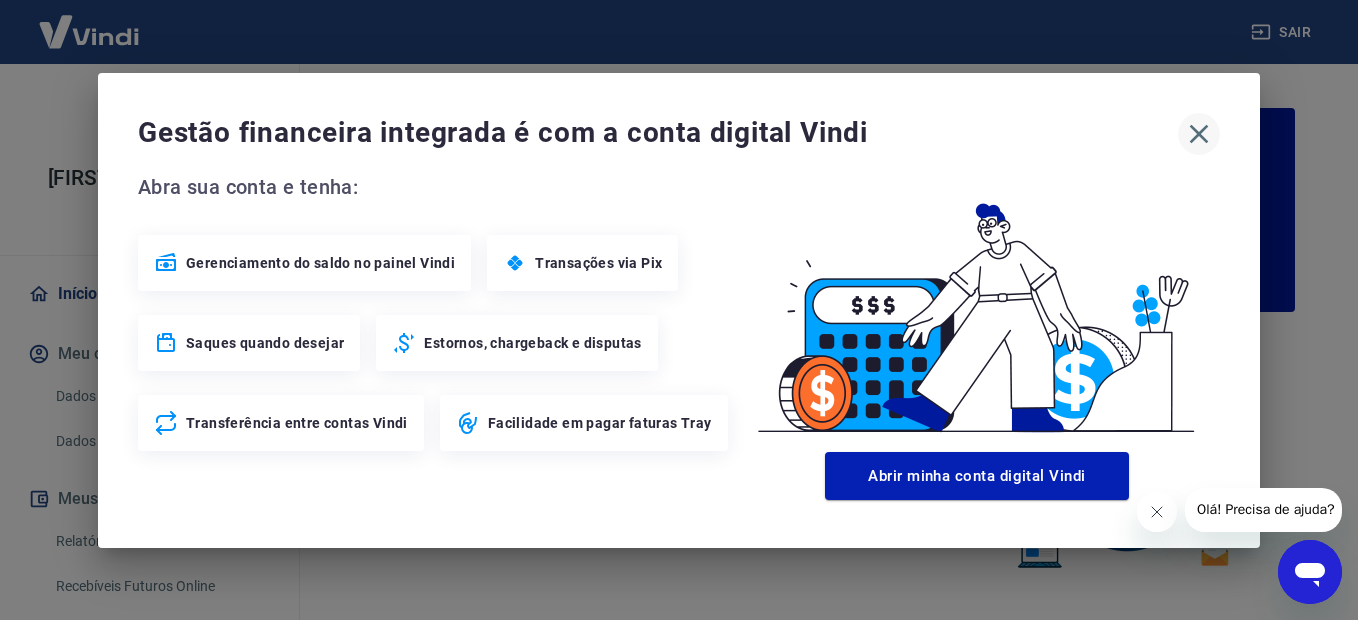 click 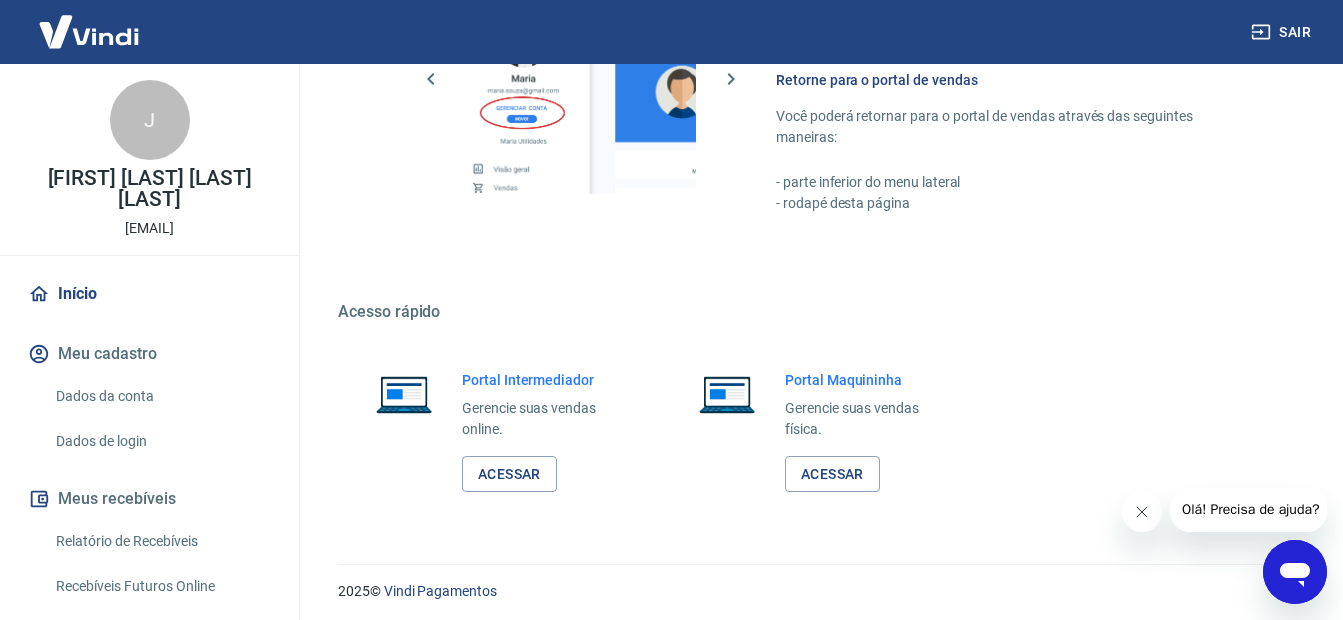 scroll, scrollTop: 1228, scrollLeft: 0, axis: vertical 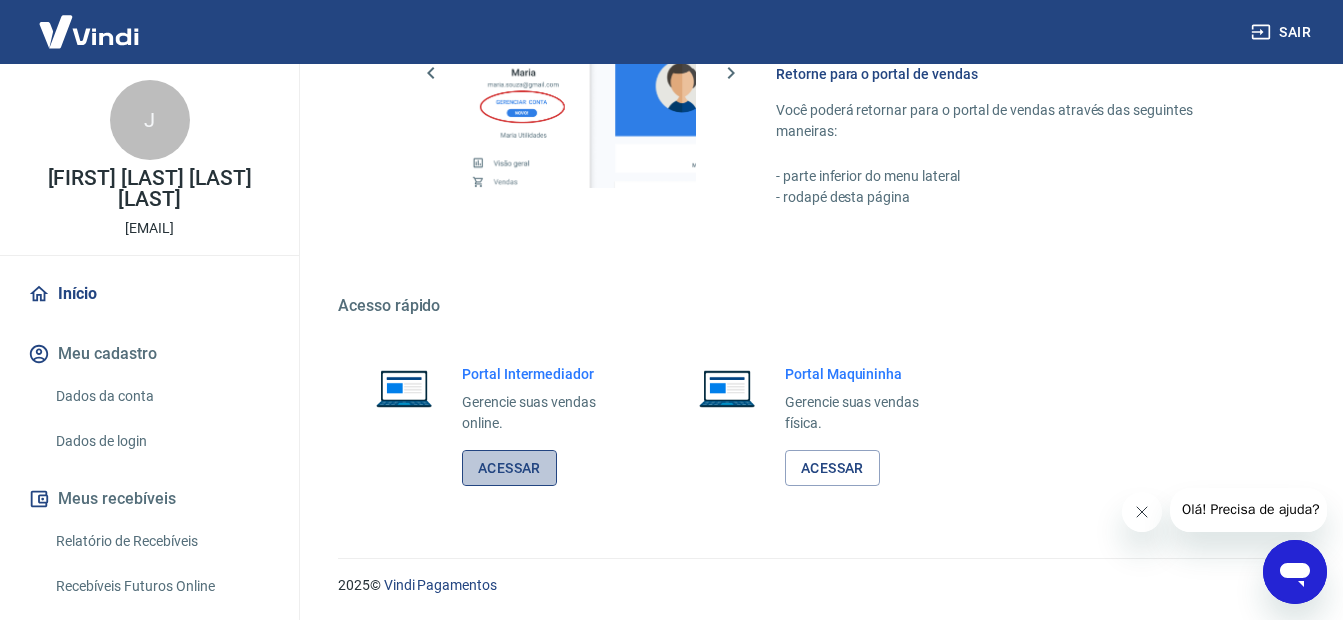 click on "Acessar" at bounding box center [509, 468] 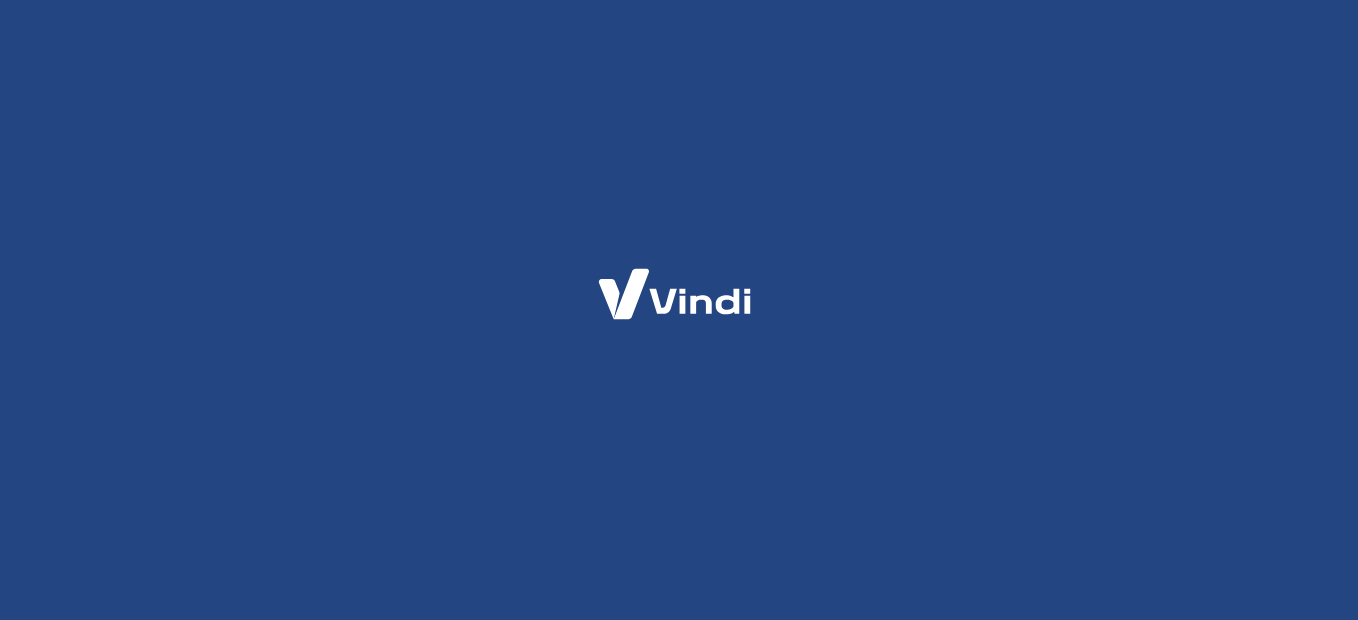 scroll, scrollTop: 0, scrollLeft: 0, axis: both 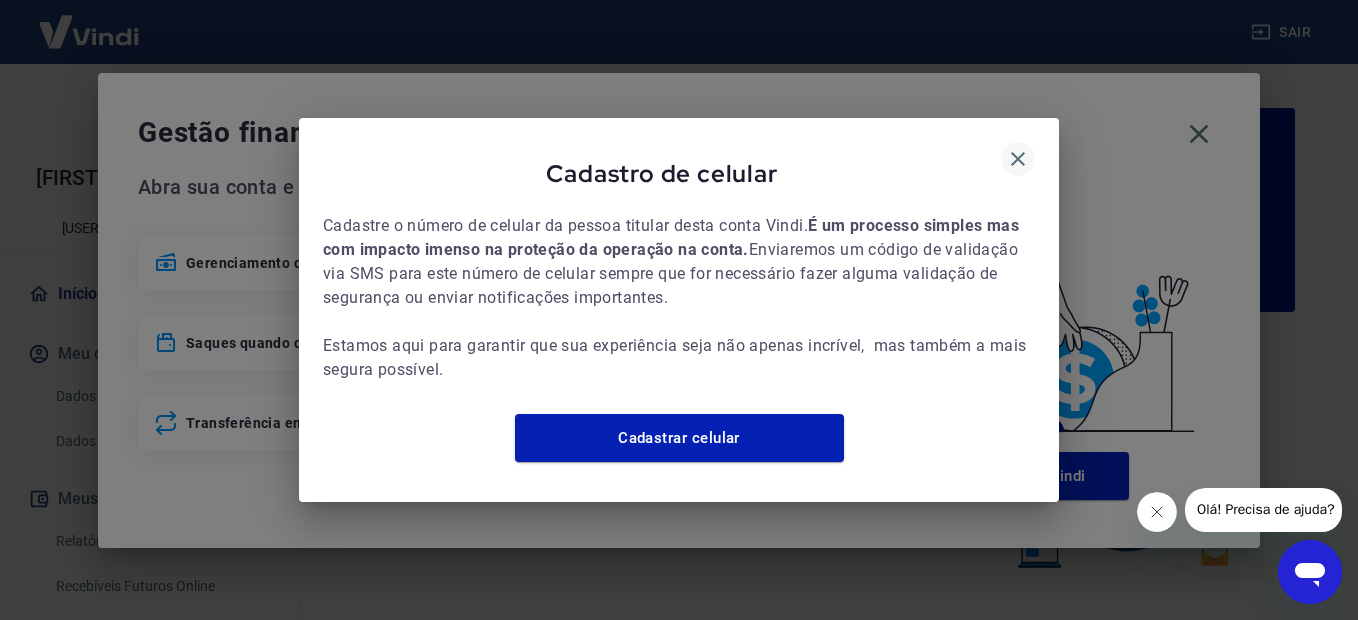 click at bounding box center (1018, 159) 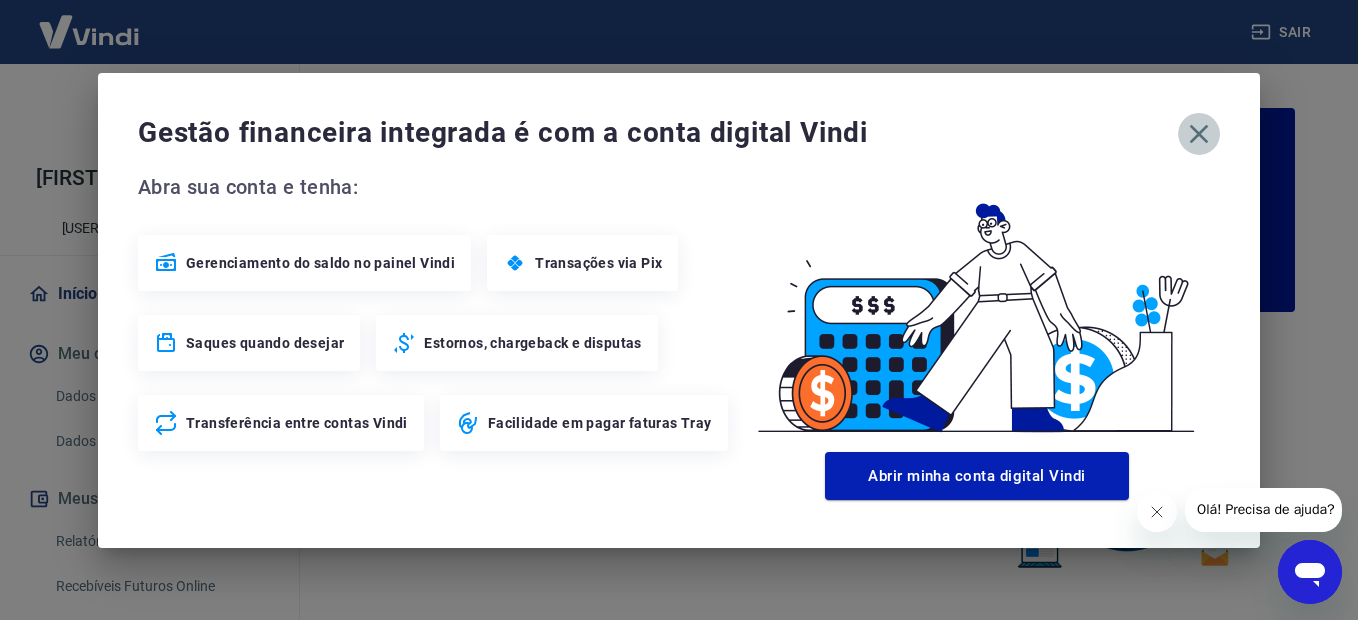 click 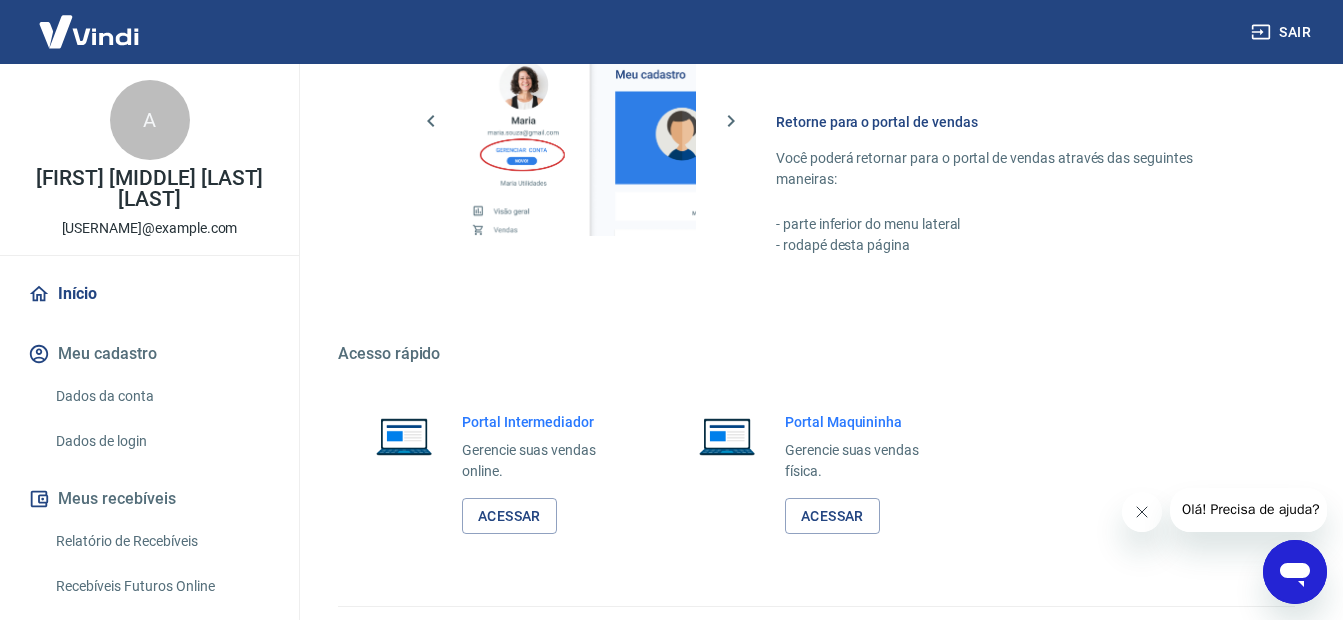scroll, scrollTop: 1228, scrollLeft: 0, axis: vertical 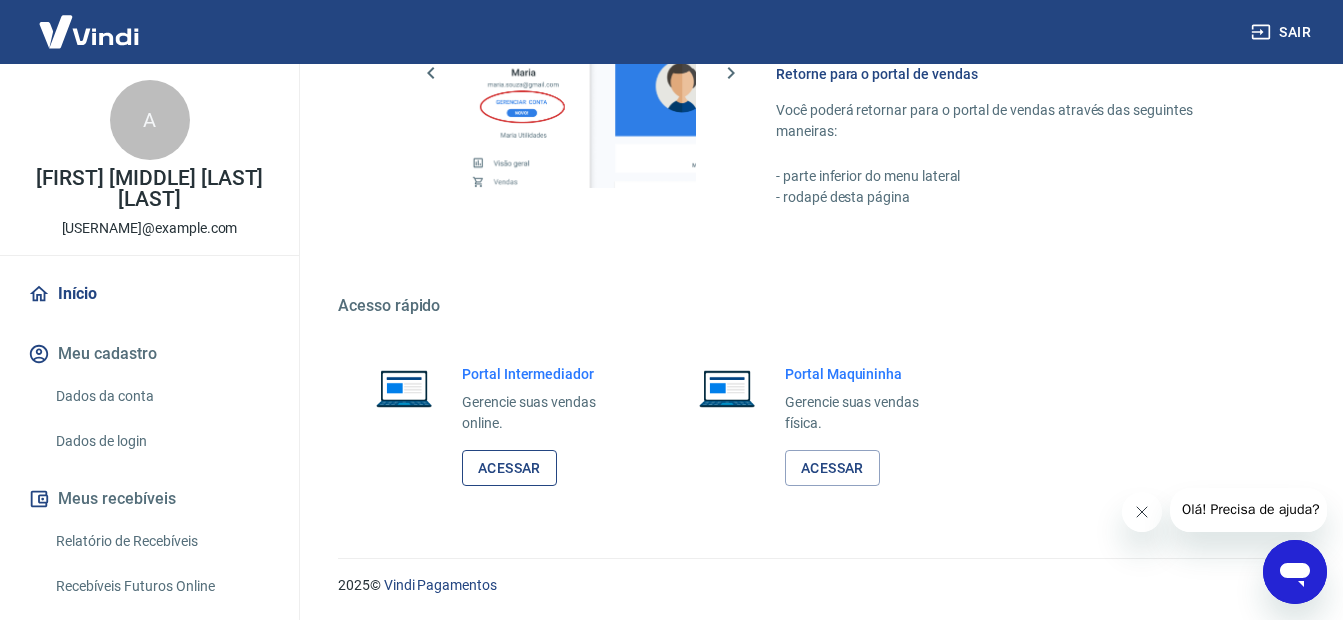 click on "Acessar" at bounding box center (509, 468) 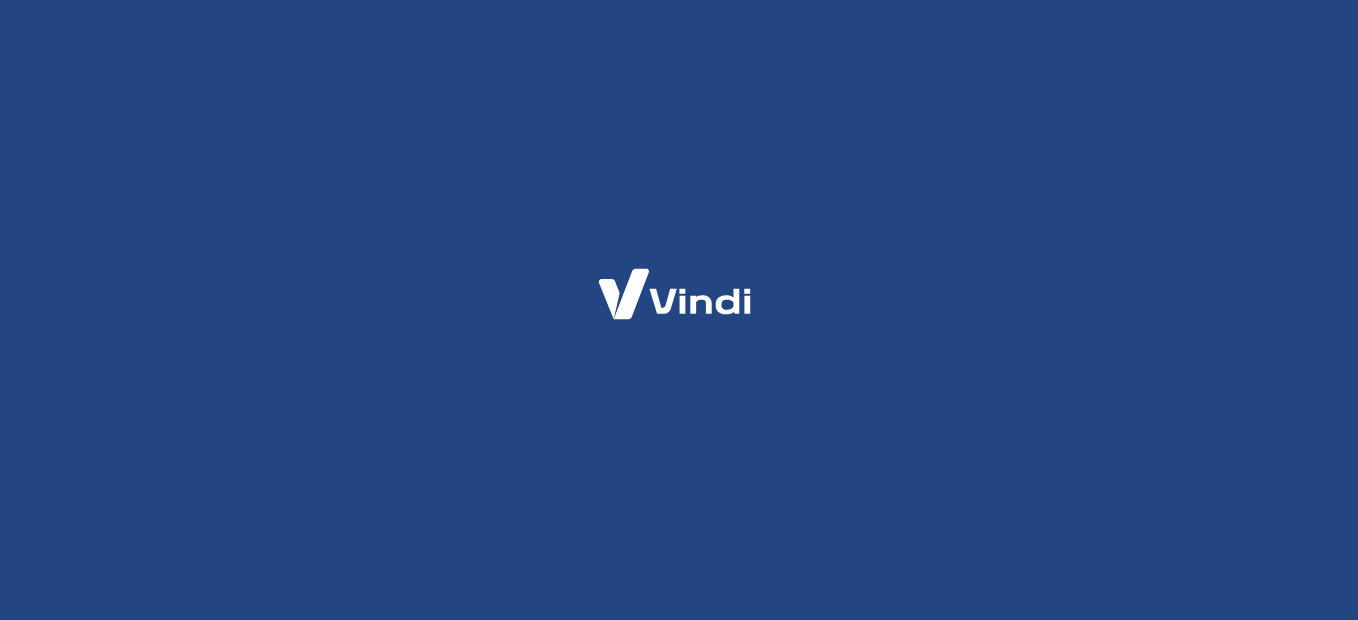 scroll, scrollTop: 0, scrollLeft: 0, axis: both 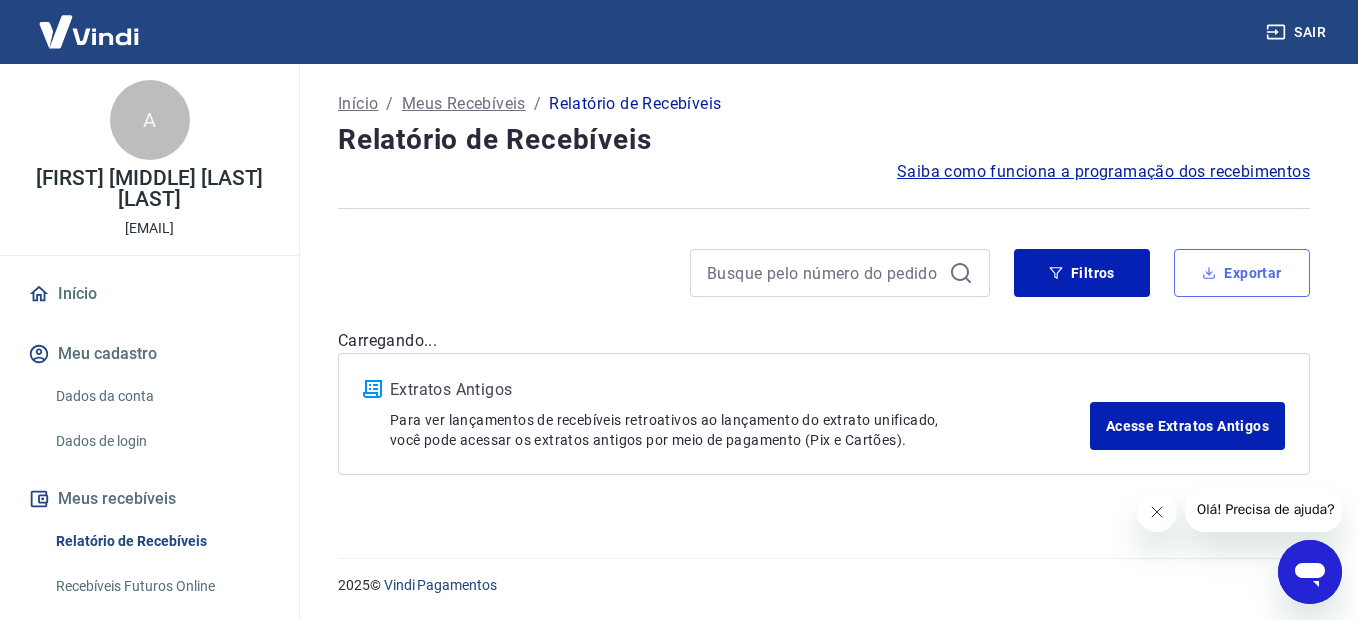 click on "Exportar" at bounding box center [1242, 273] 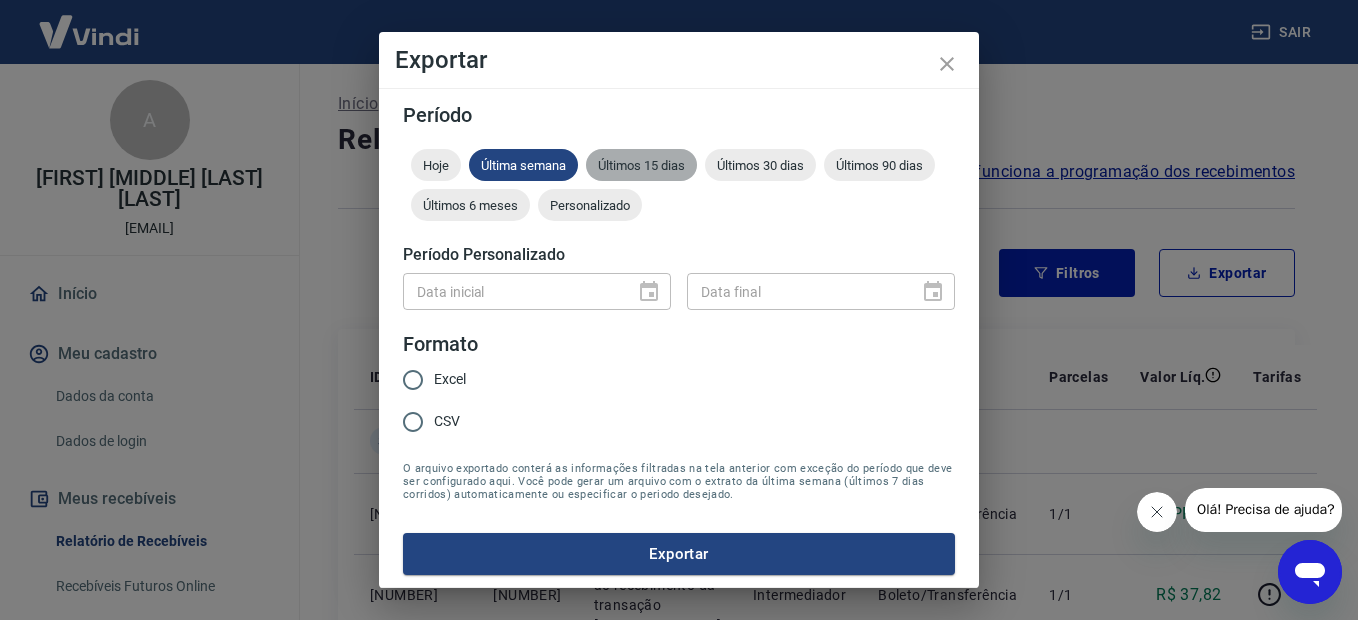 click on "Últimos 15 dias" at bounding box center [641, 165] 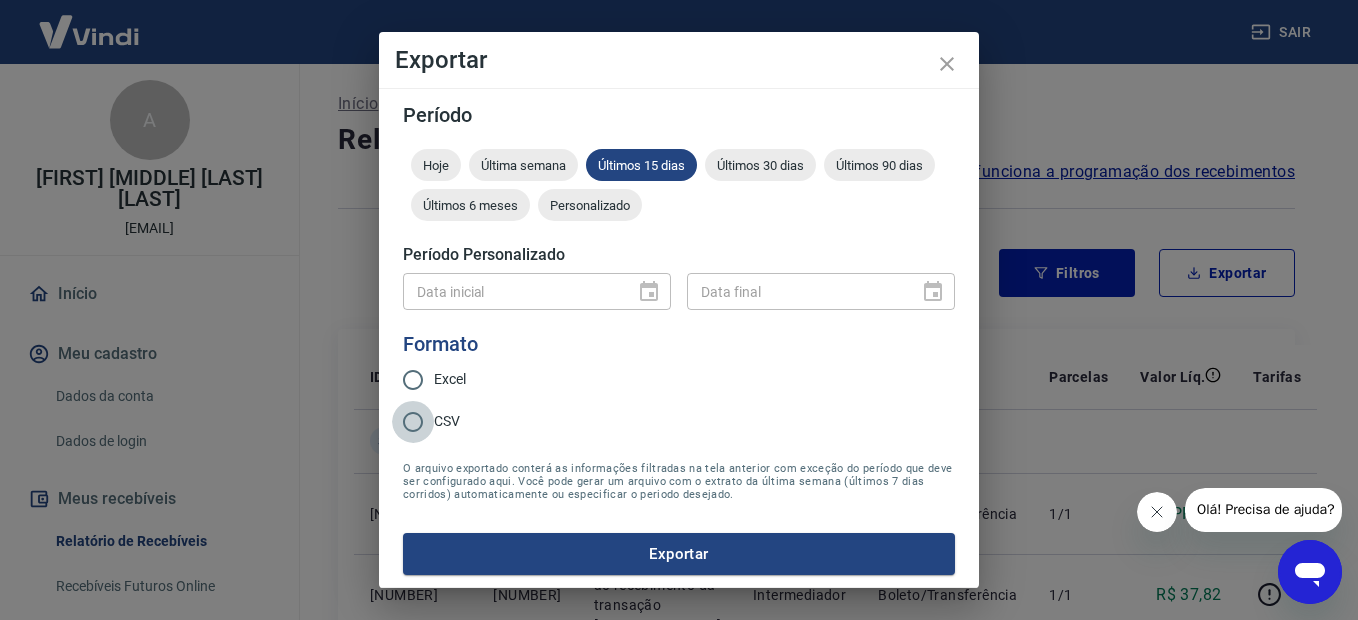 click on "CSV" at bounding box center [413, 422] 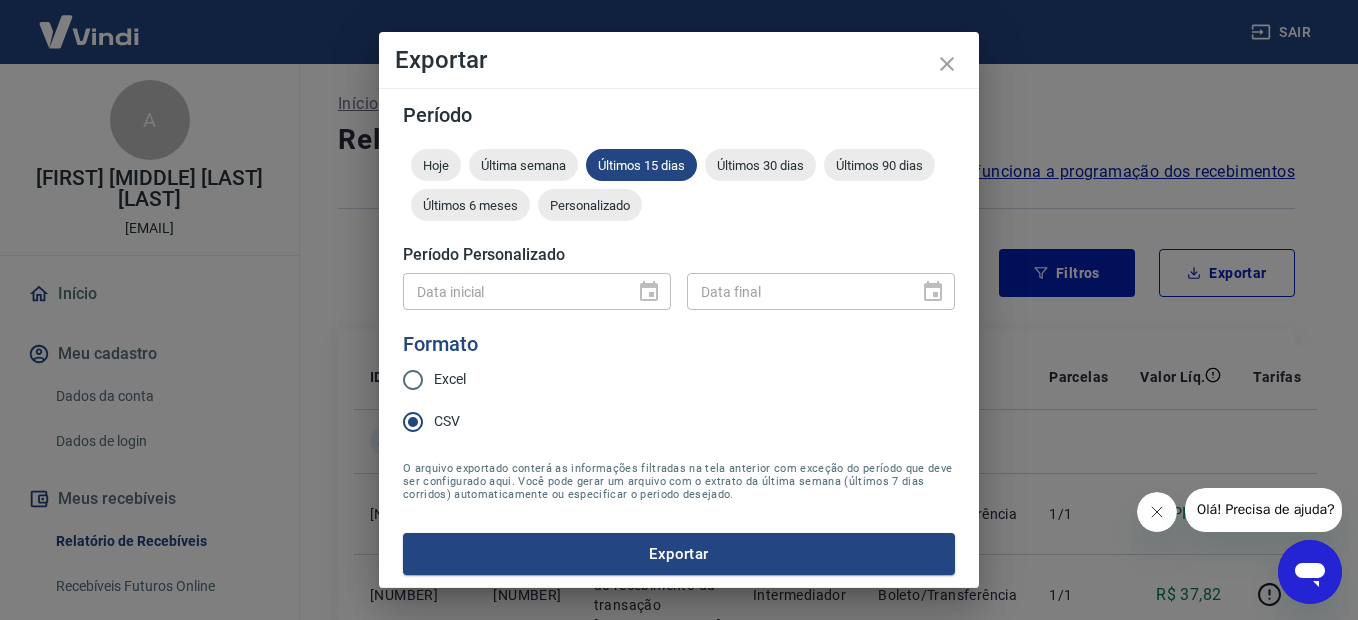 click on "Exportar" at bounding box center [679, 554] 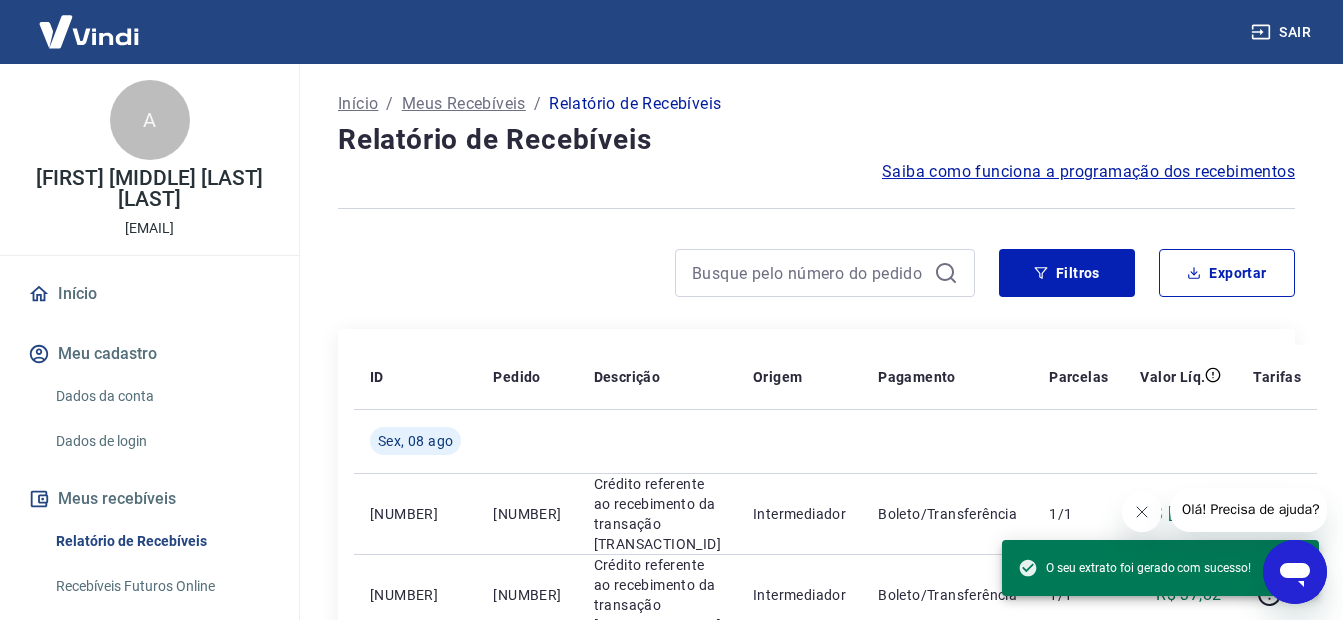 click at bounding box center [656, 273] 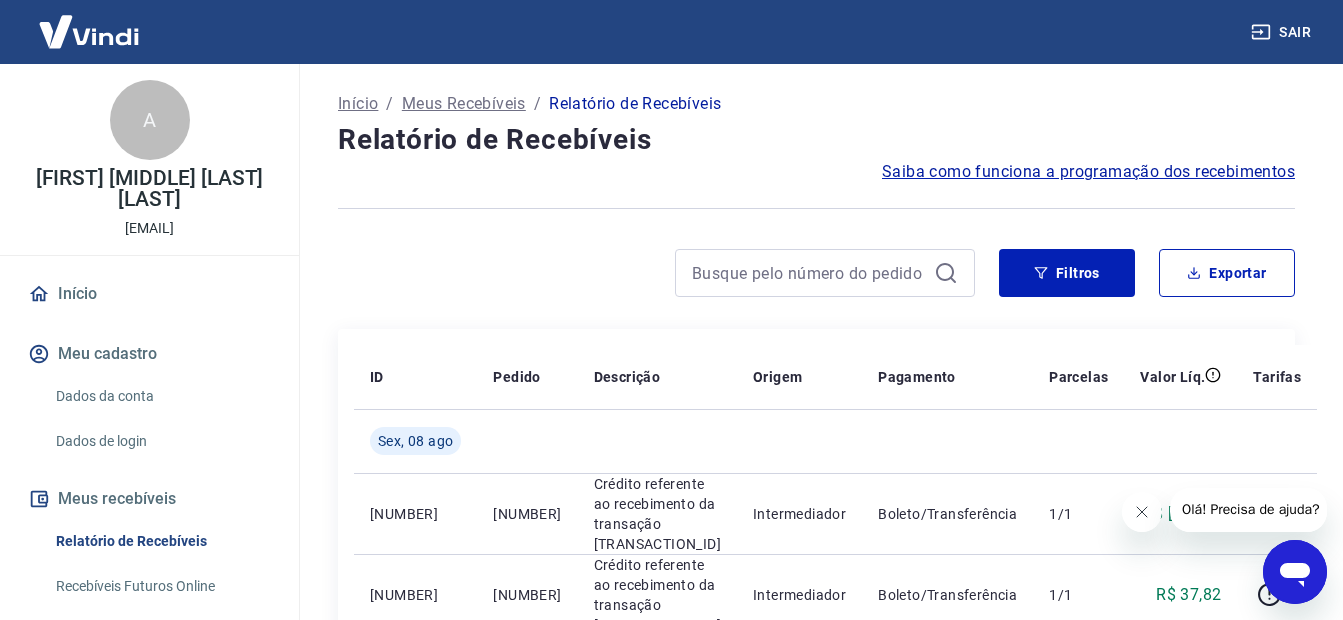 click on "Início / Meus Recebíveis / Relatório de Recebíveis Relatório de Recebíveis Saiba como funciona a programação dos recebimentos Saiba como funciona a programação dos recebimentos Filtros Exportar ID Pedido Descrição Origem Pagamento Parcelas Valor Líq. Tarifas Sex, 08 ago [DATE][NUMBER] [NUMBER] Crédito referente ao recebimento da transação [TRANSACTION_ID] Intermediador Boleto/Transferência 1/1 R$ [PRICE] [NUMBER] [NUMBER] Crédito referente ao recebimento da transação [TRANSACTION_ID] Intermediador Boleto/Transferência 1/1 R$ [PRICE] [NUMBER] [NUMBER] Crédito referente ao recebimento da transação [TRANSACTION_ID] Intermediador Boleto/Transferência 1/1 R$ [PRICE] [NUMBER] [NUMBER] Crédito referente ao recebimento da transação [TRANSACTION_ID] Intermediador Boleto/Transferência 1/1 R$ [PRICE] [NUMBER] [NUMBER] Crédito referente ao recebimento da transação [TRANSACTION_ID] Intermediador Boleto/Transferência 1/1 R$ [PRICE] [NUMBER] [NUMBER] Crédito referente ao recebimento da transação [TRANSACTION_ID] Intermediador 1" at bounding box center [816, 1200] 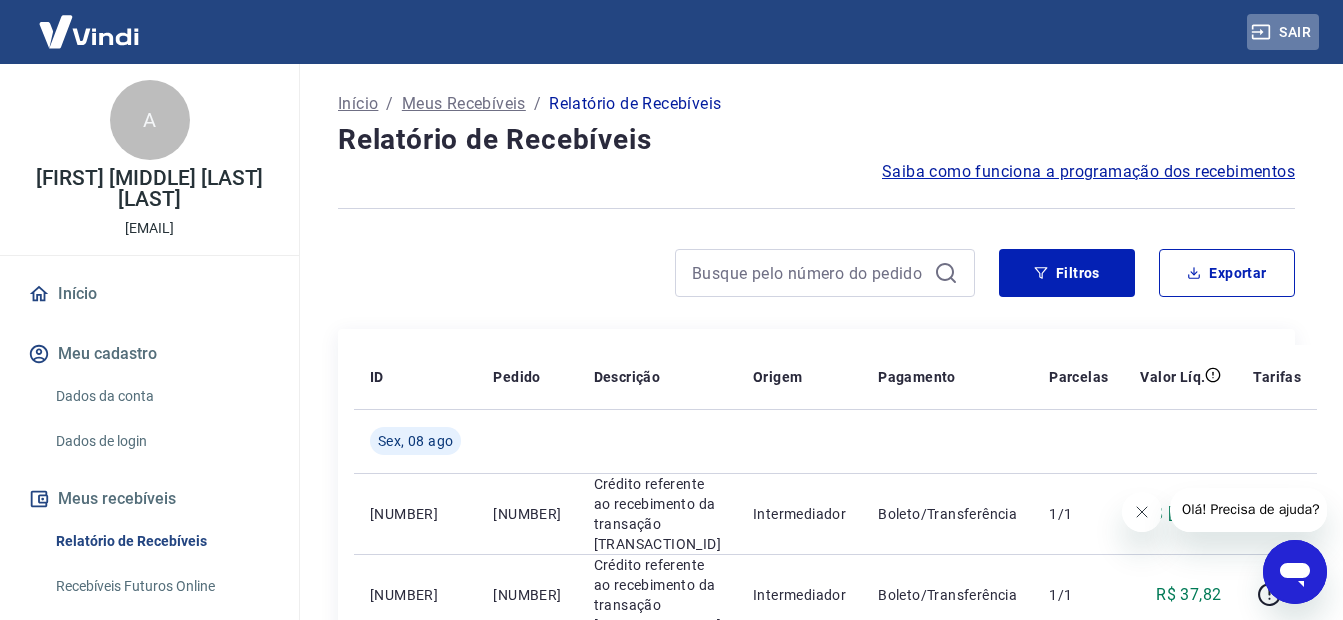 click on "Sair" at bounding box center [1283, 32] 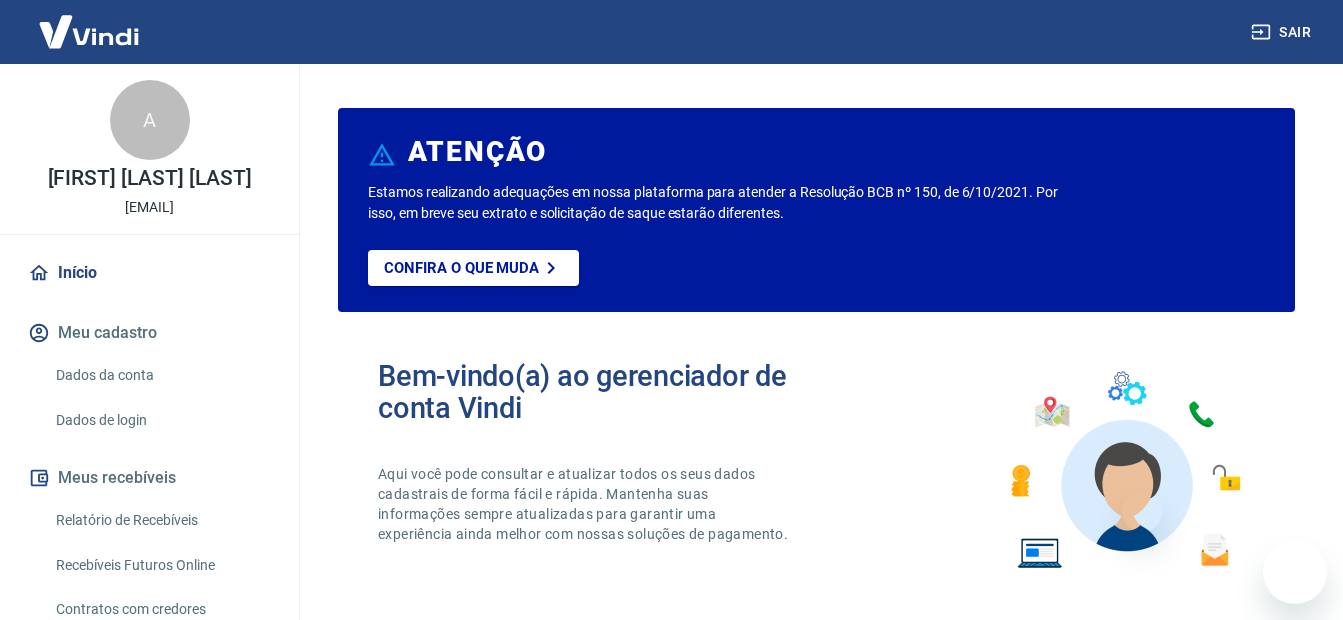 scroll, scrollTop: 1228, scrollLeft: 0, axis: vertical 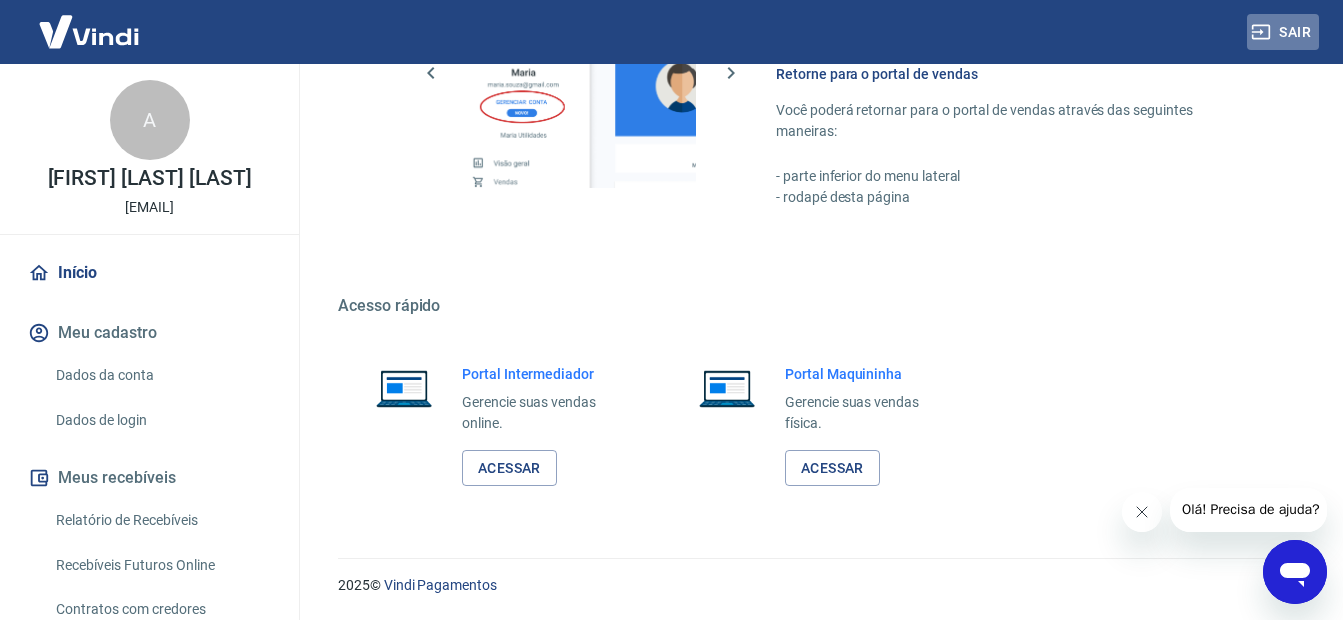 click on "Sair" at bounding box center [1283, 32] 